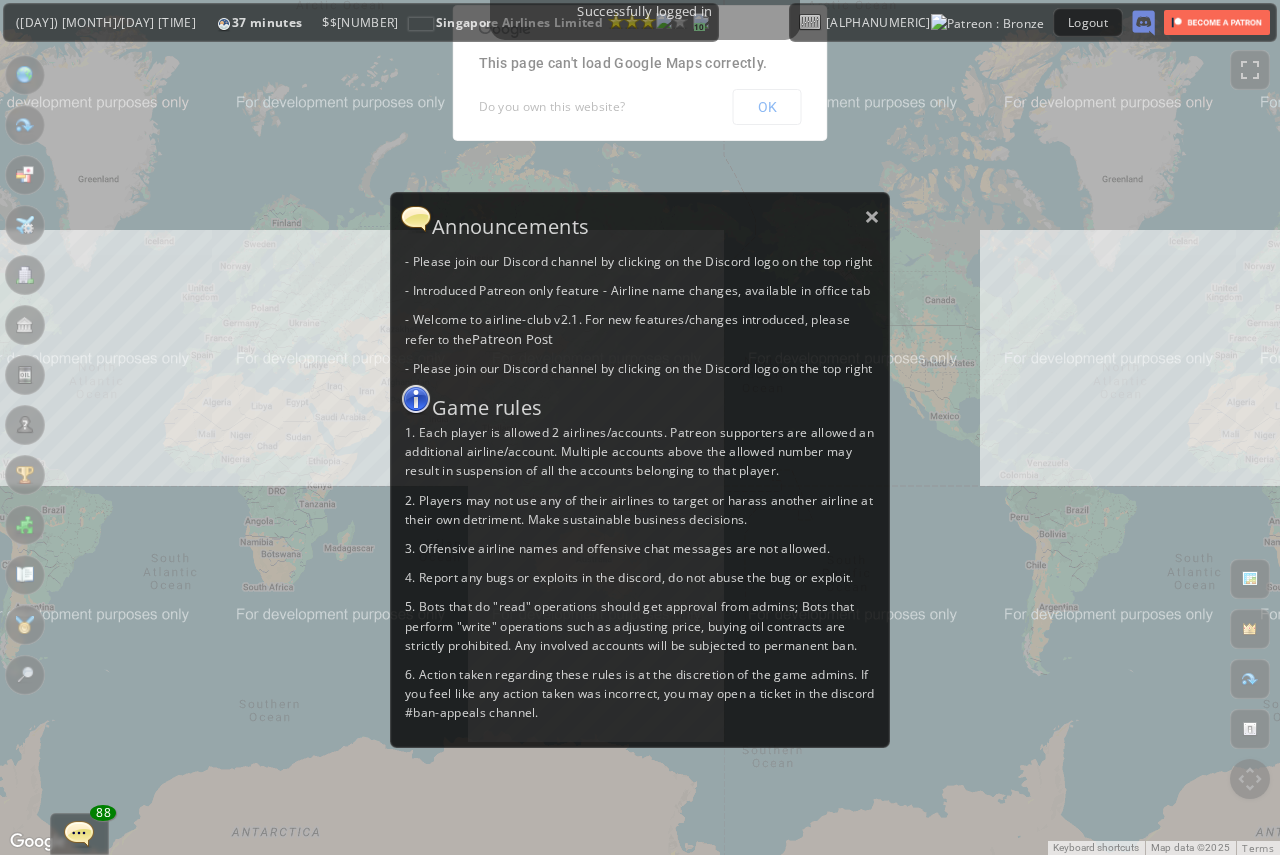scroll, scrollTop: 0, scrollLeft: 0, axis: both 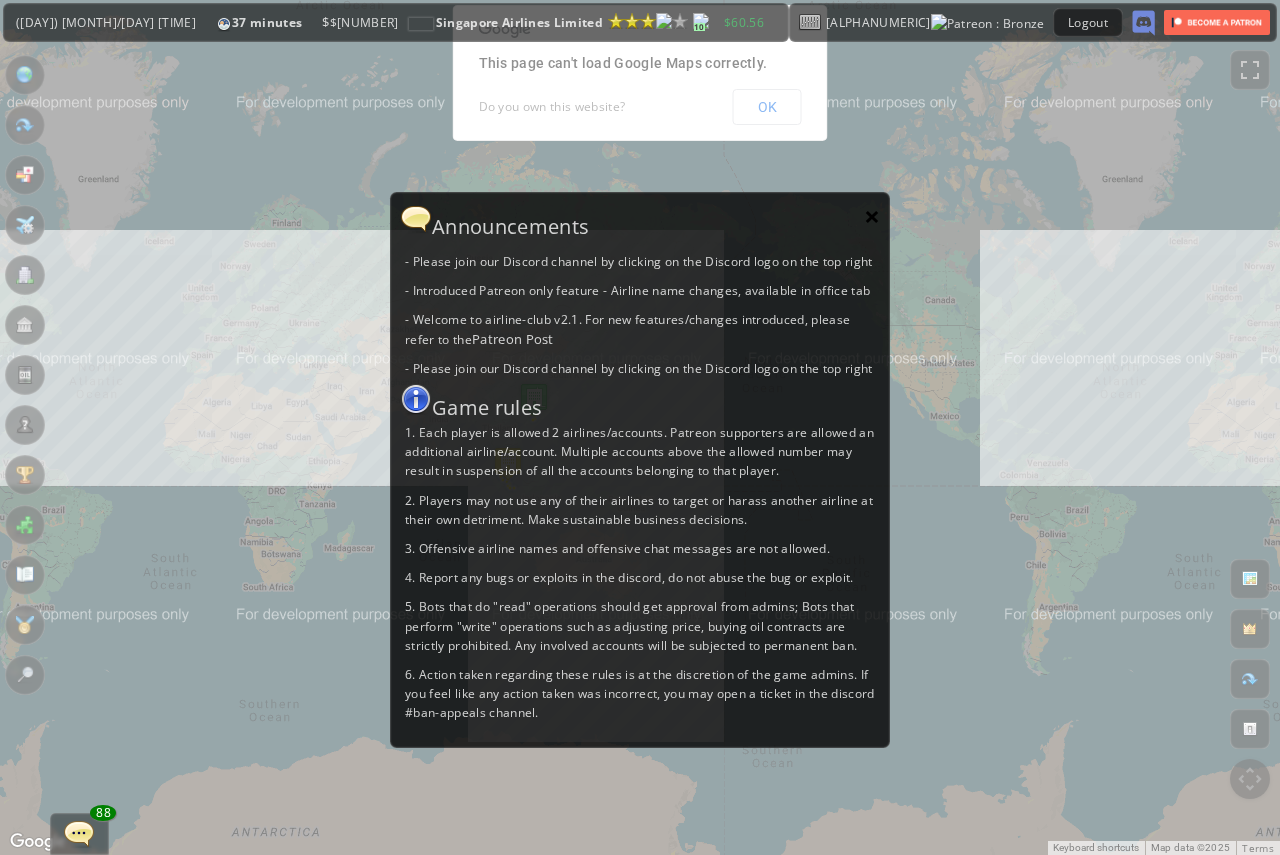 click on "×" at bounding box center [872, 216] 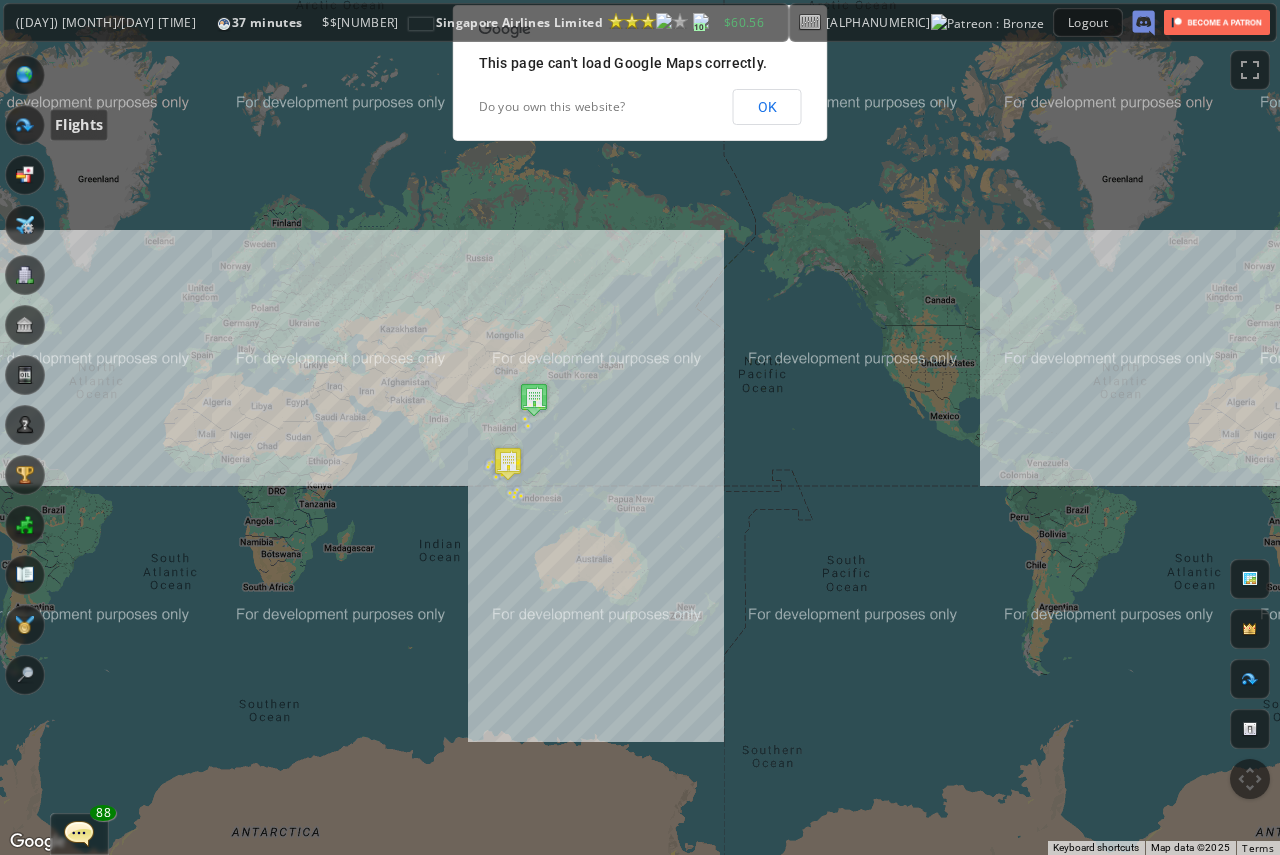 click at bounding box center [25, 125] 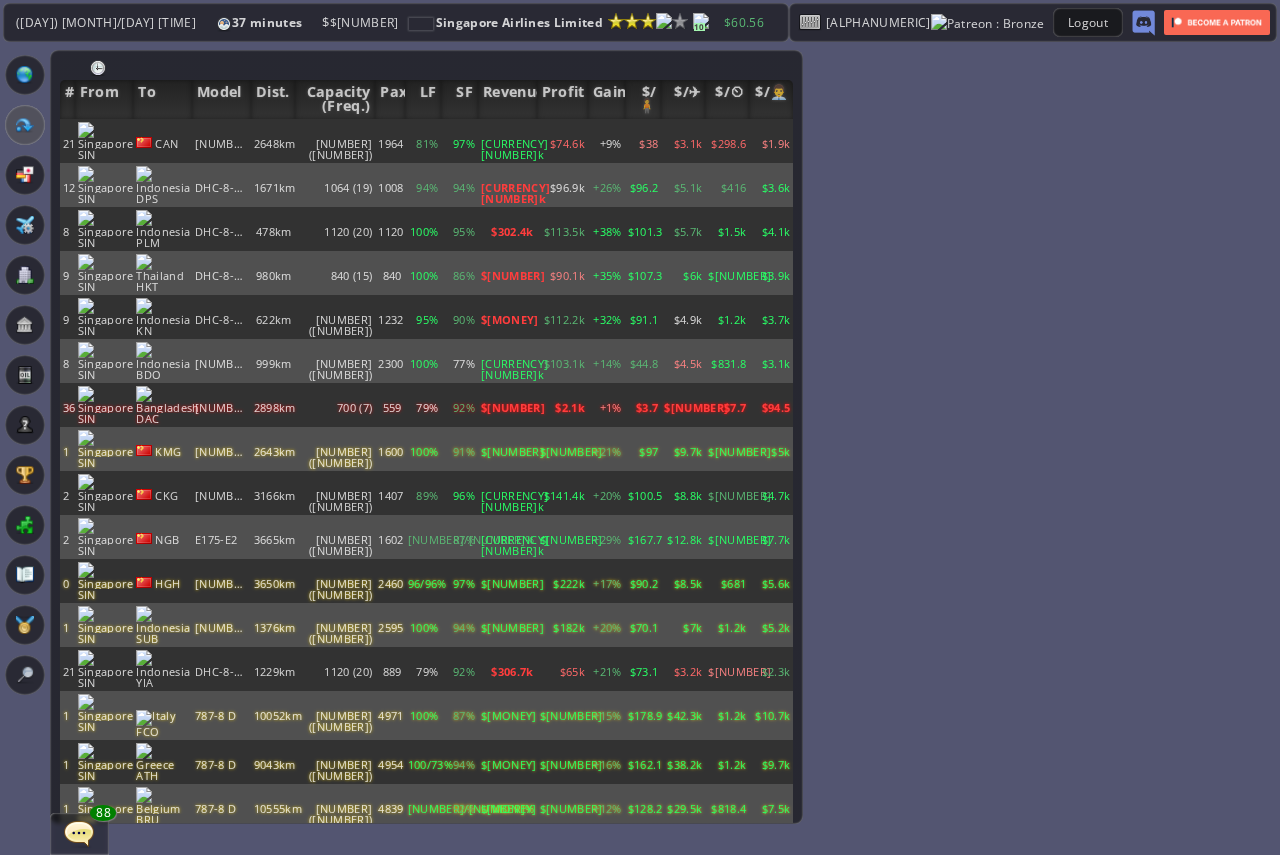 click on "88%" at bounding box center [459, 141] 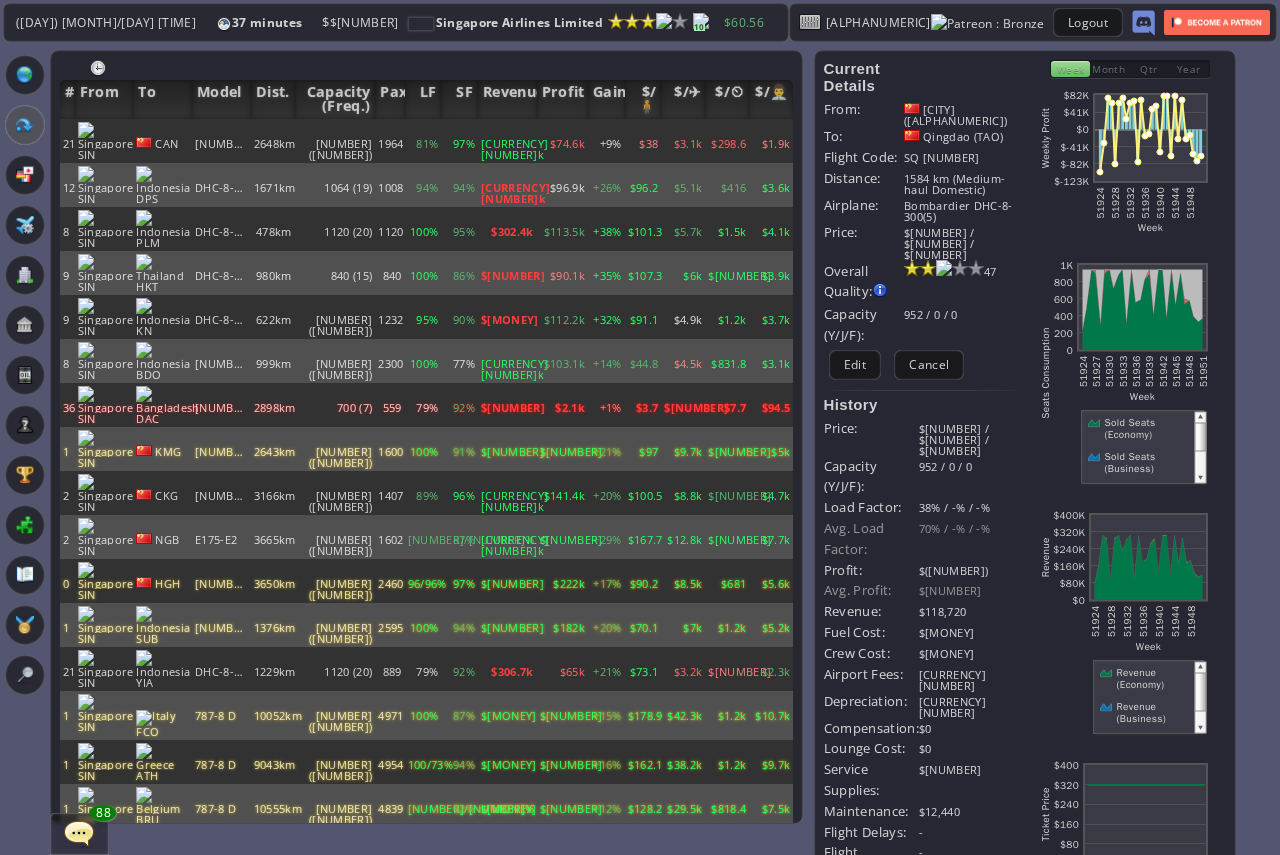 click at bounding box center [1123, 373] 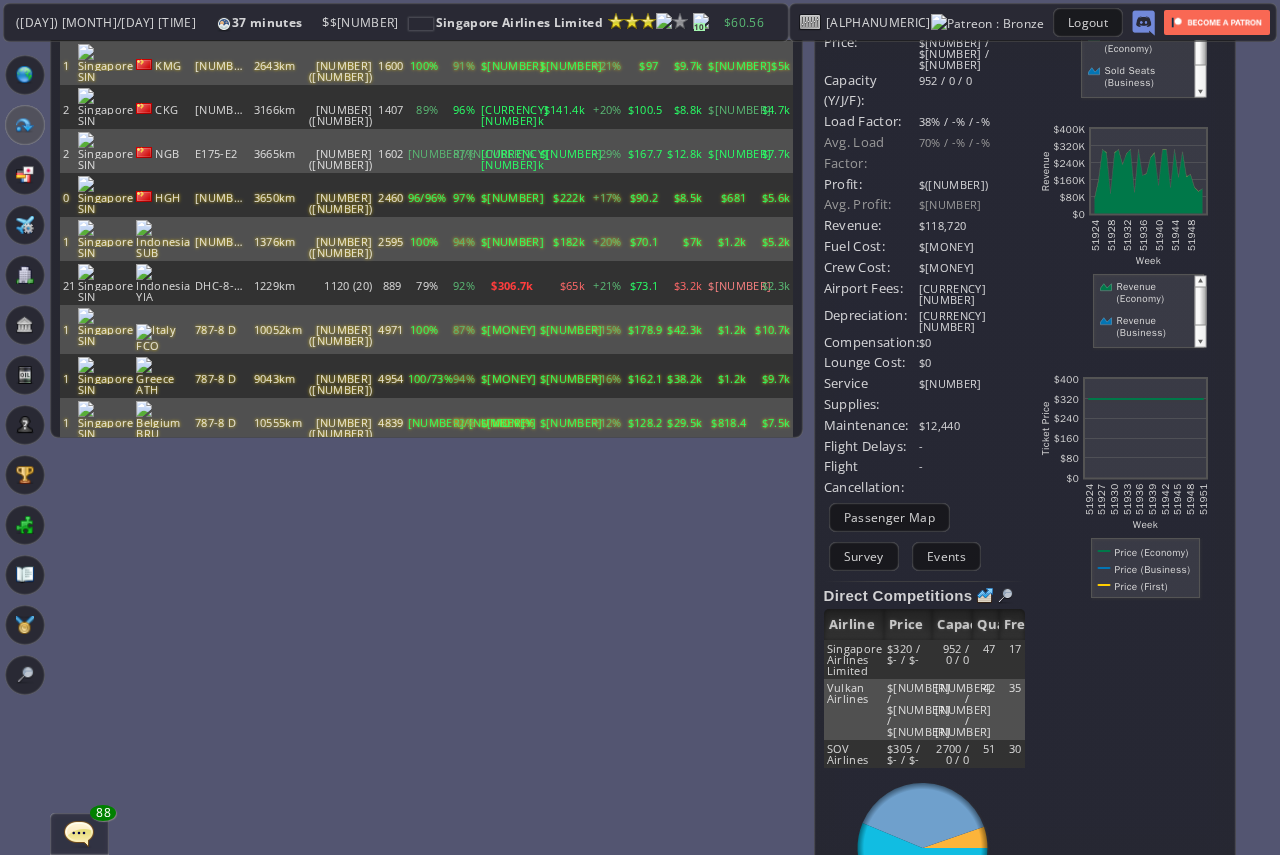 scroll, scrollTop: 433, scrollLeft: 0, axis: vertical 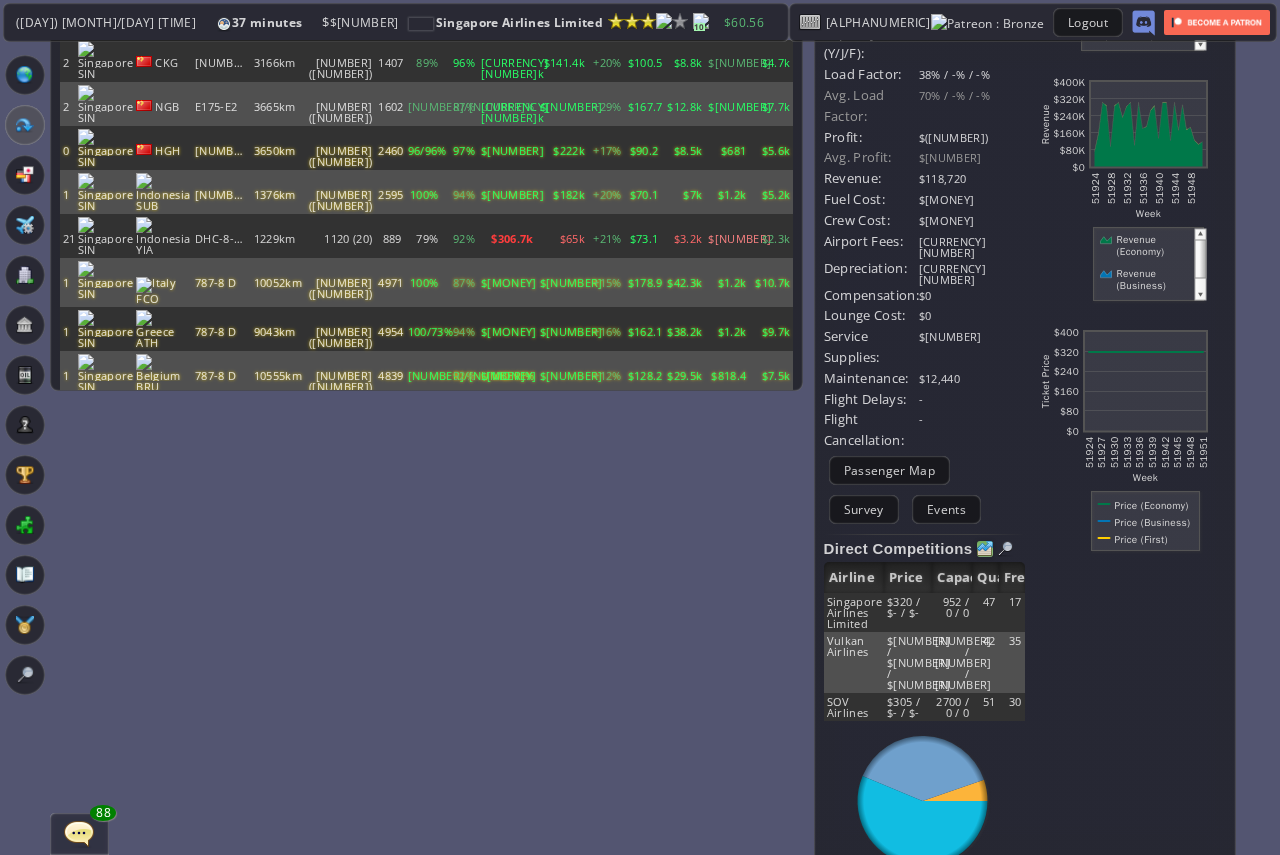 click at bounding box center [985, 549] 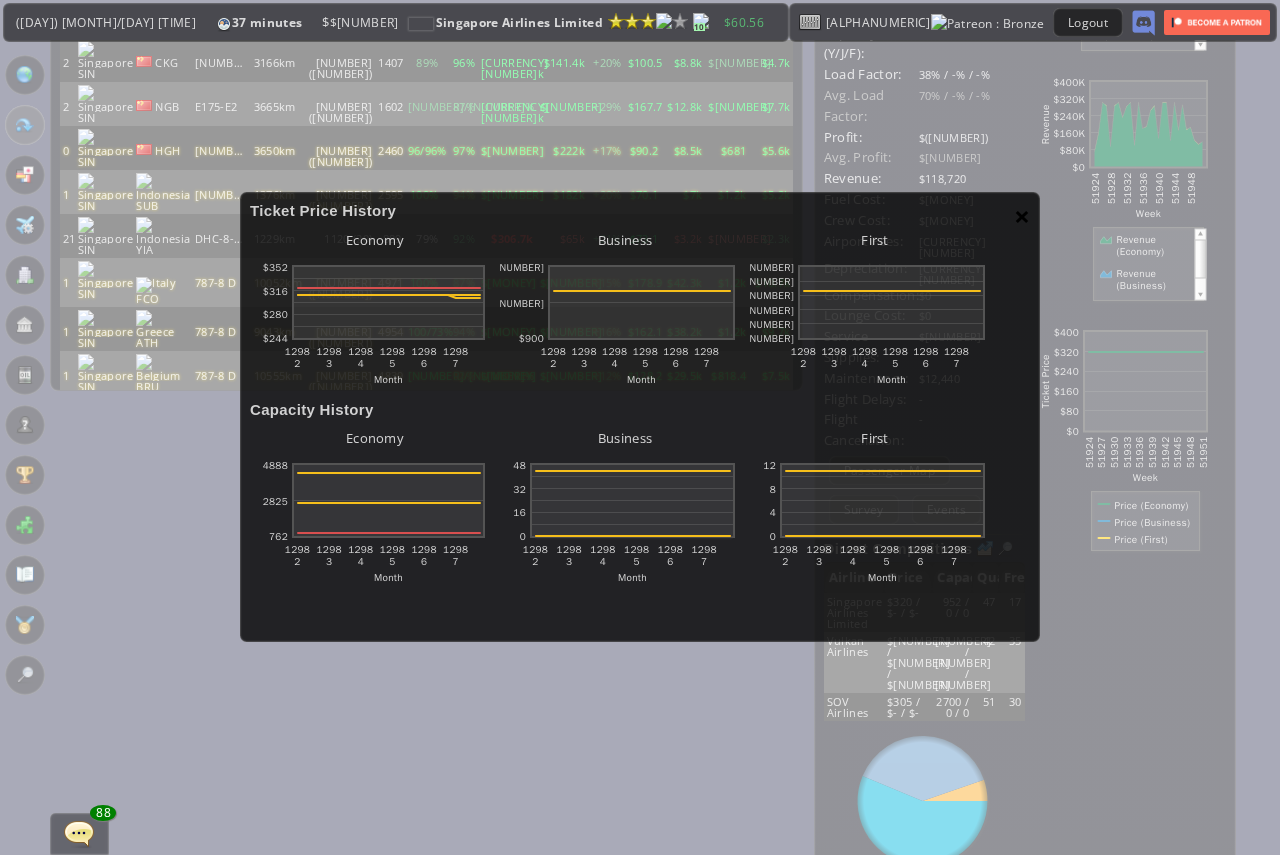 click on "×" at bounding box center (1022, 216) 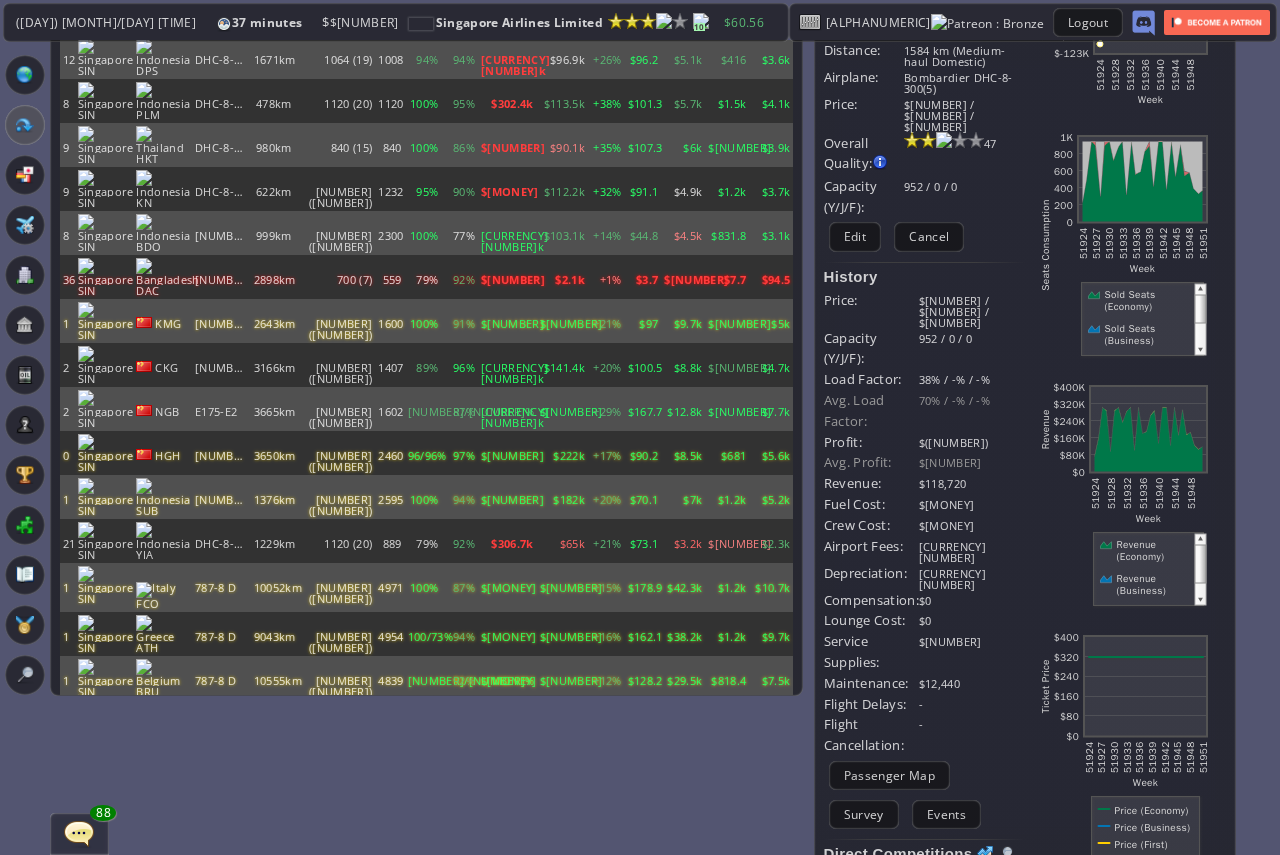 scroll, scrollTop: 33, scrollLeft: 0, axis: vertical 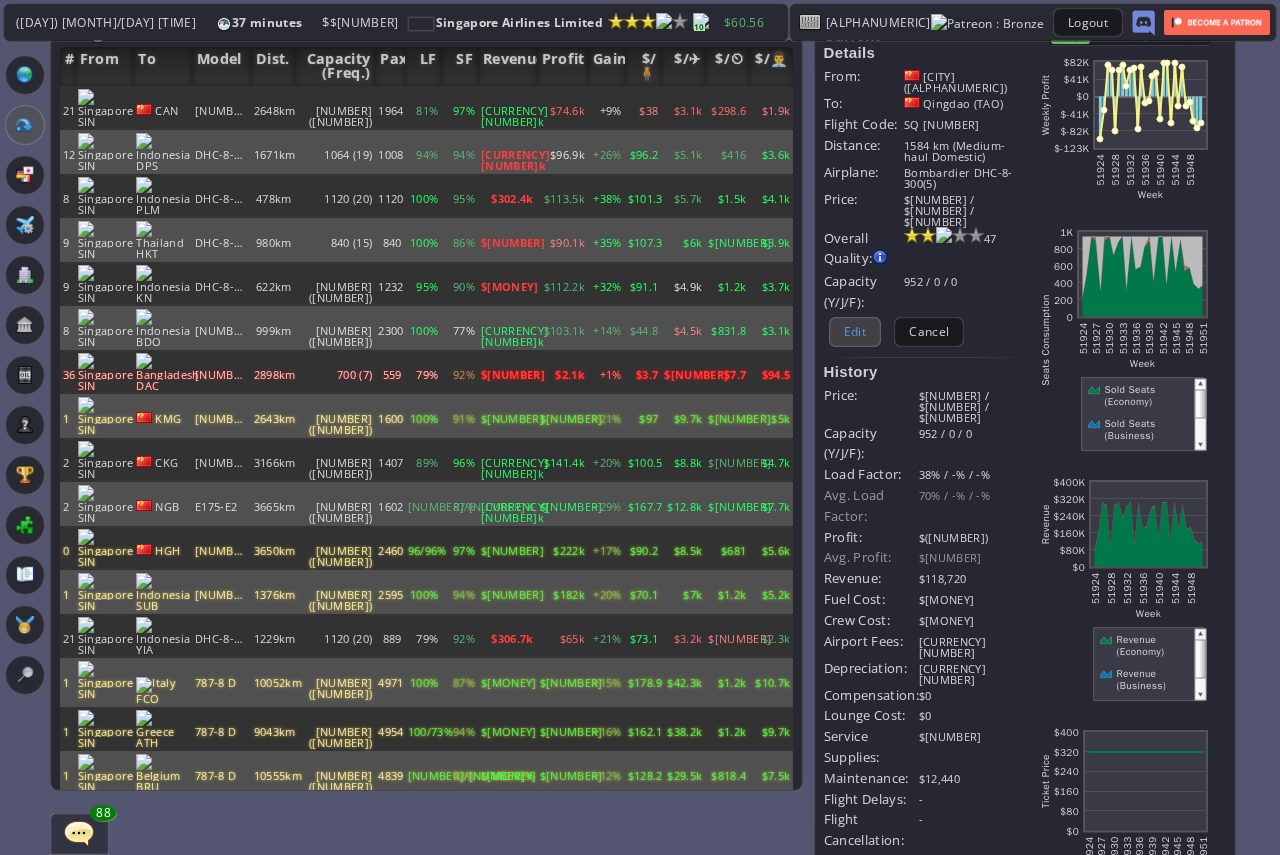 click on "Edit" at bounding box center [855, 331] 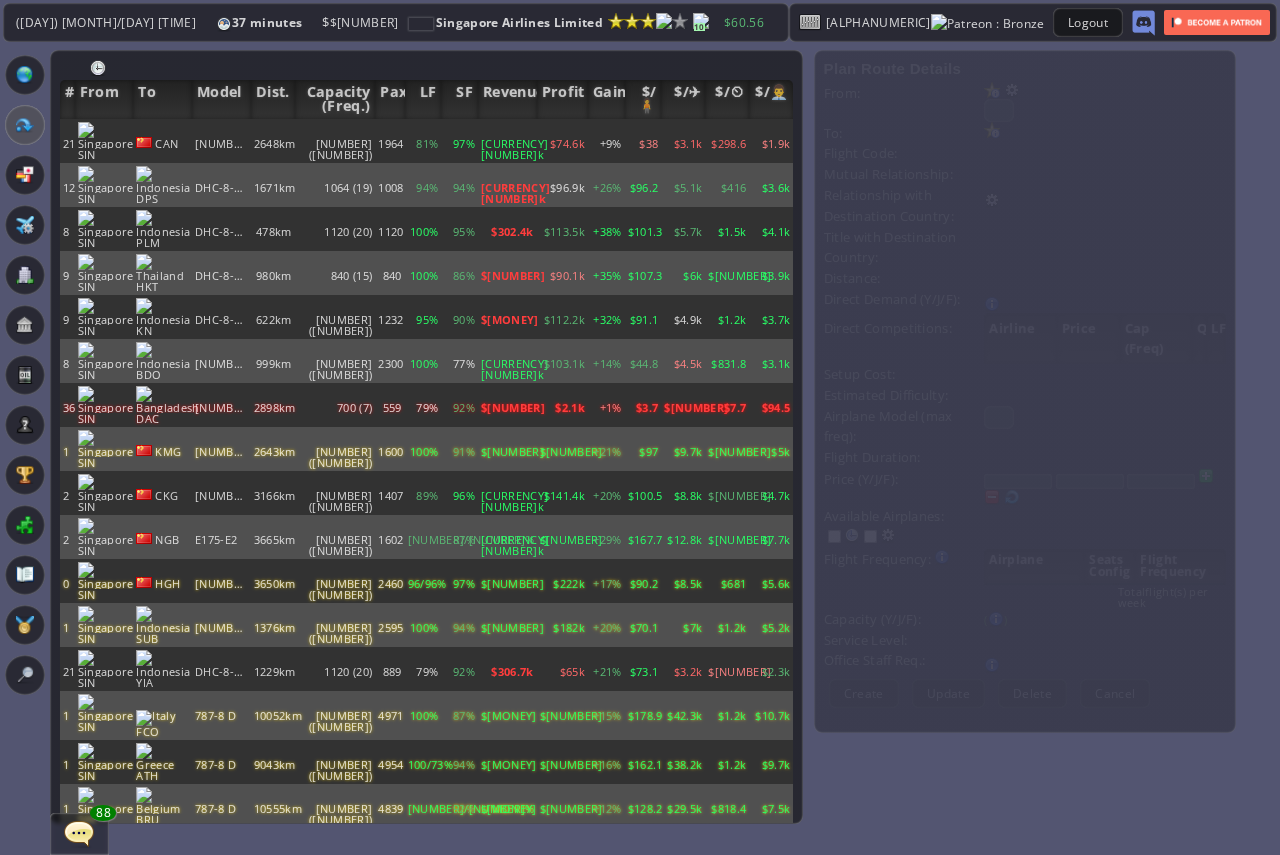 scroll, scrollTop: 0, scrollLeft: 0, axis: both 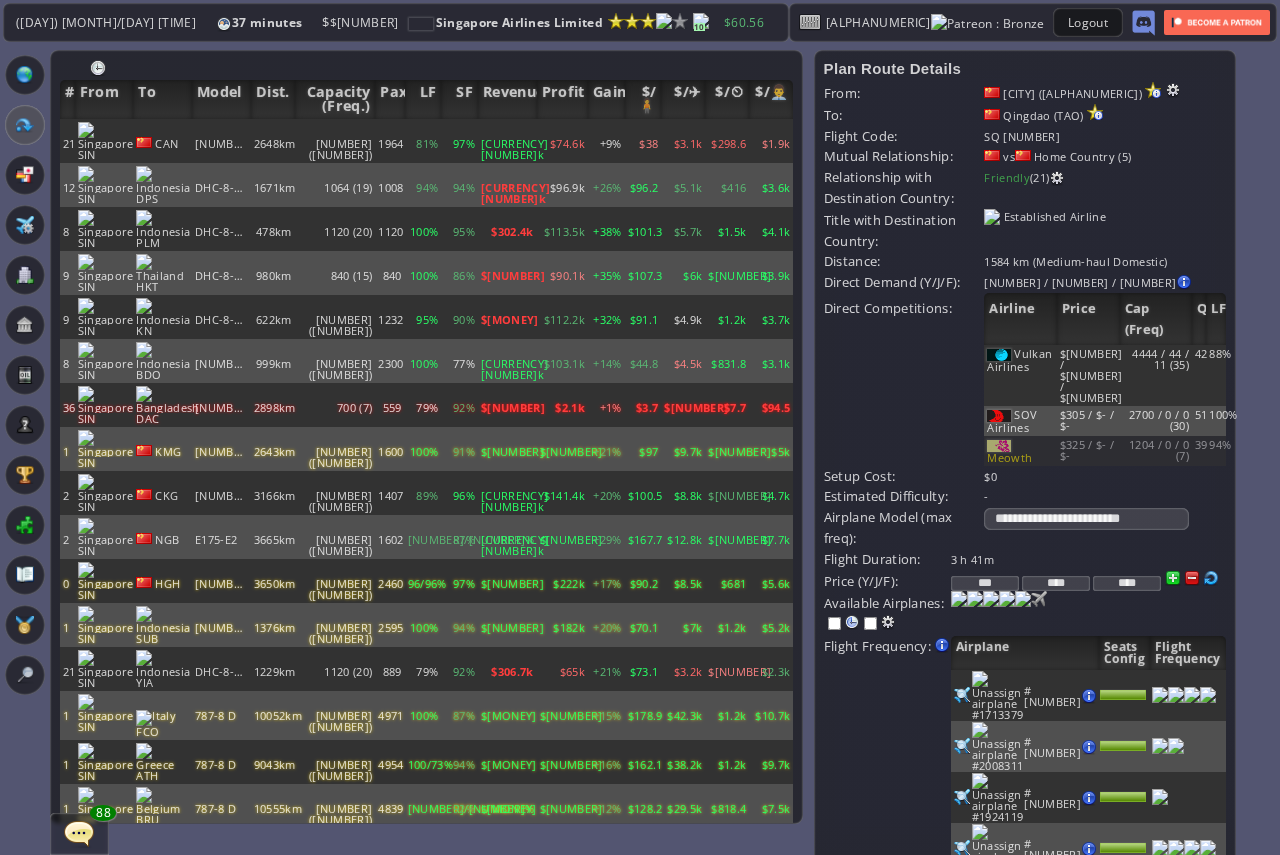 click on "***" at bounding box center [985, 583] 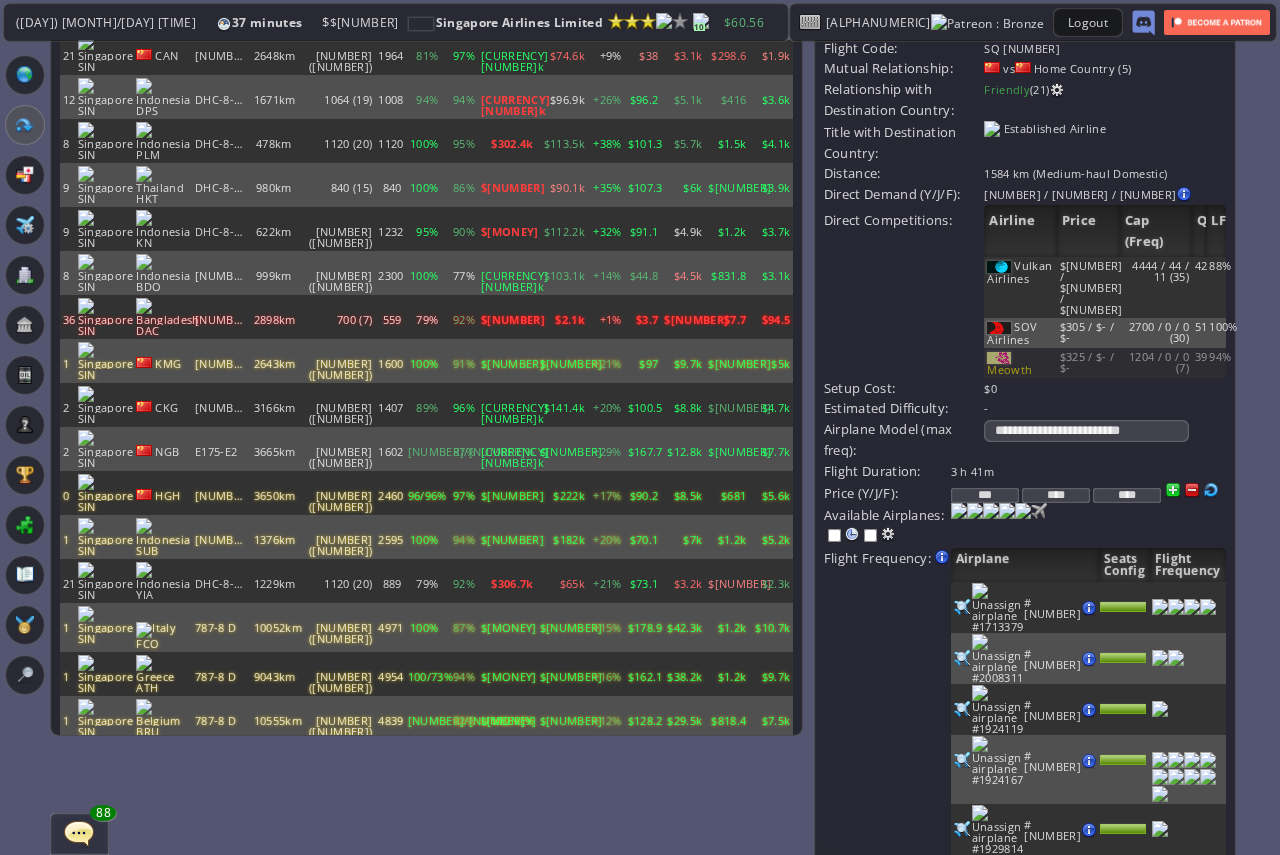 scroll, scrollTop: 200, scrollLeft: 0, axis: vertical 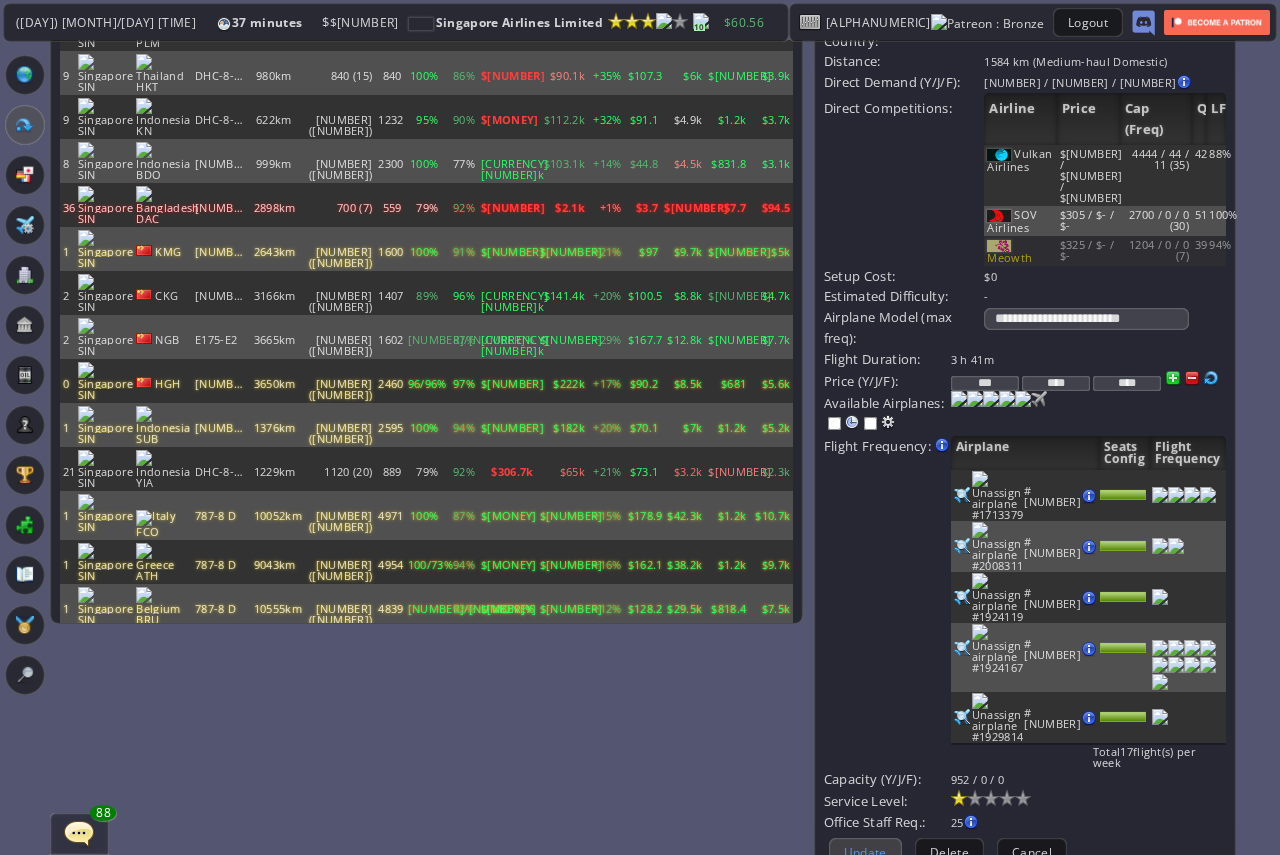 type on "***" 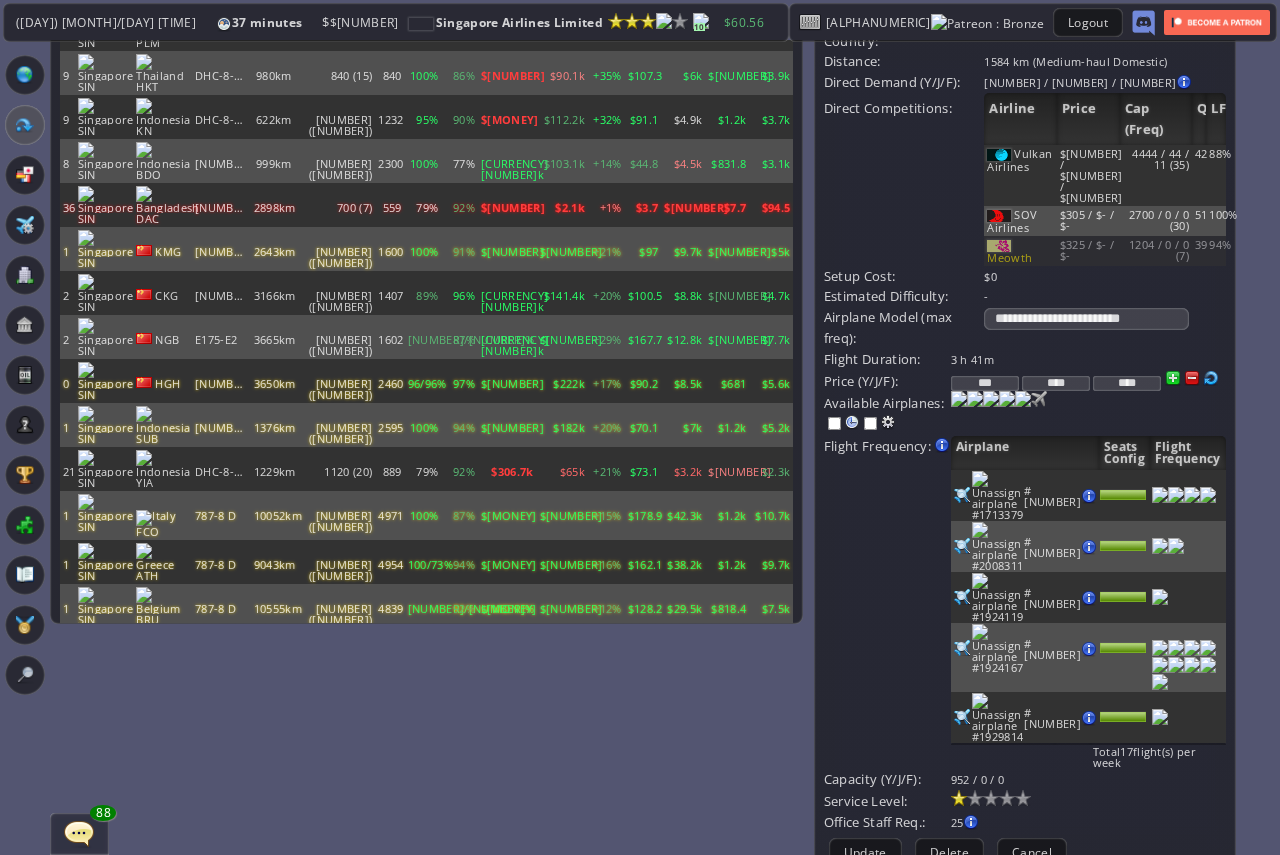 click on "Update" at bounding box center [865, 852] 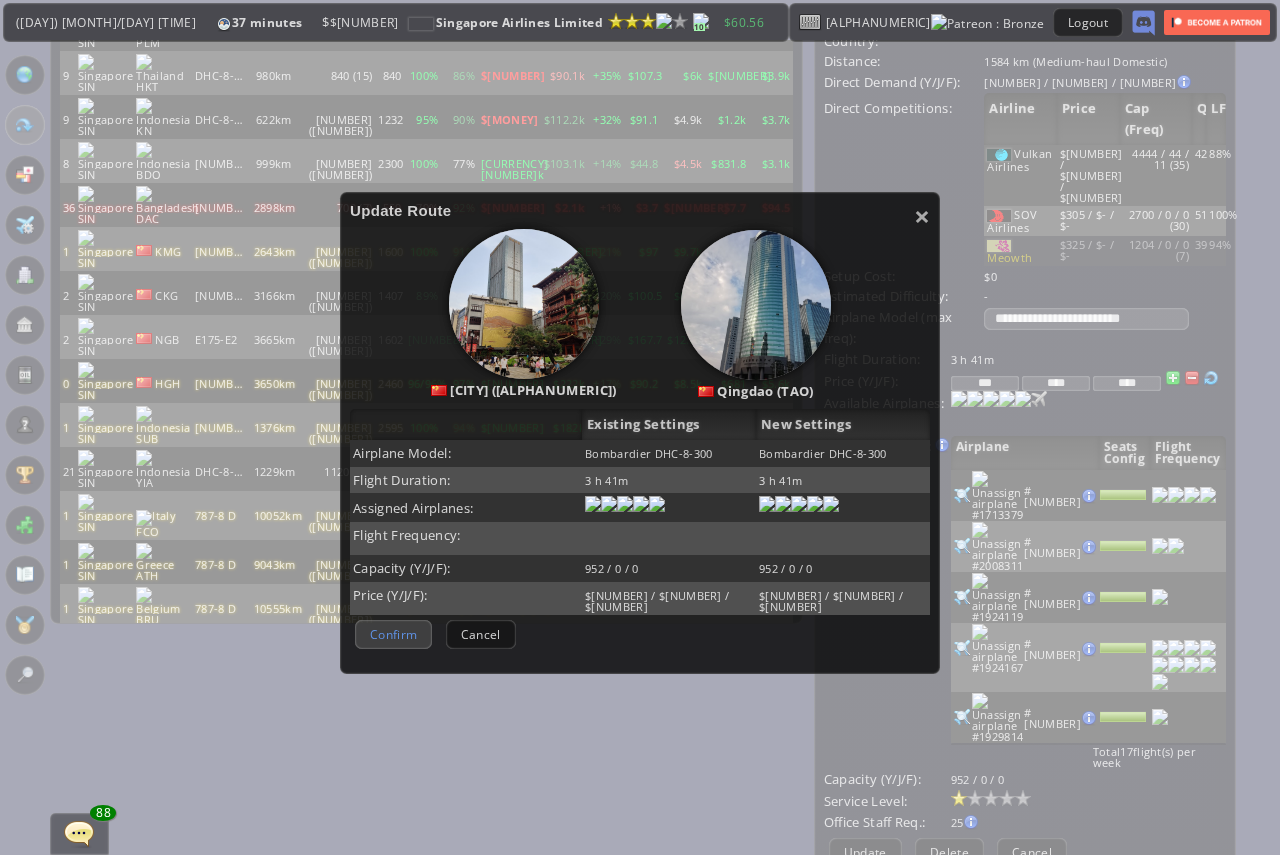 click on "Confirm" at bounding box center [393, 634] 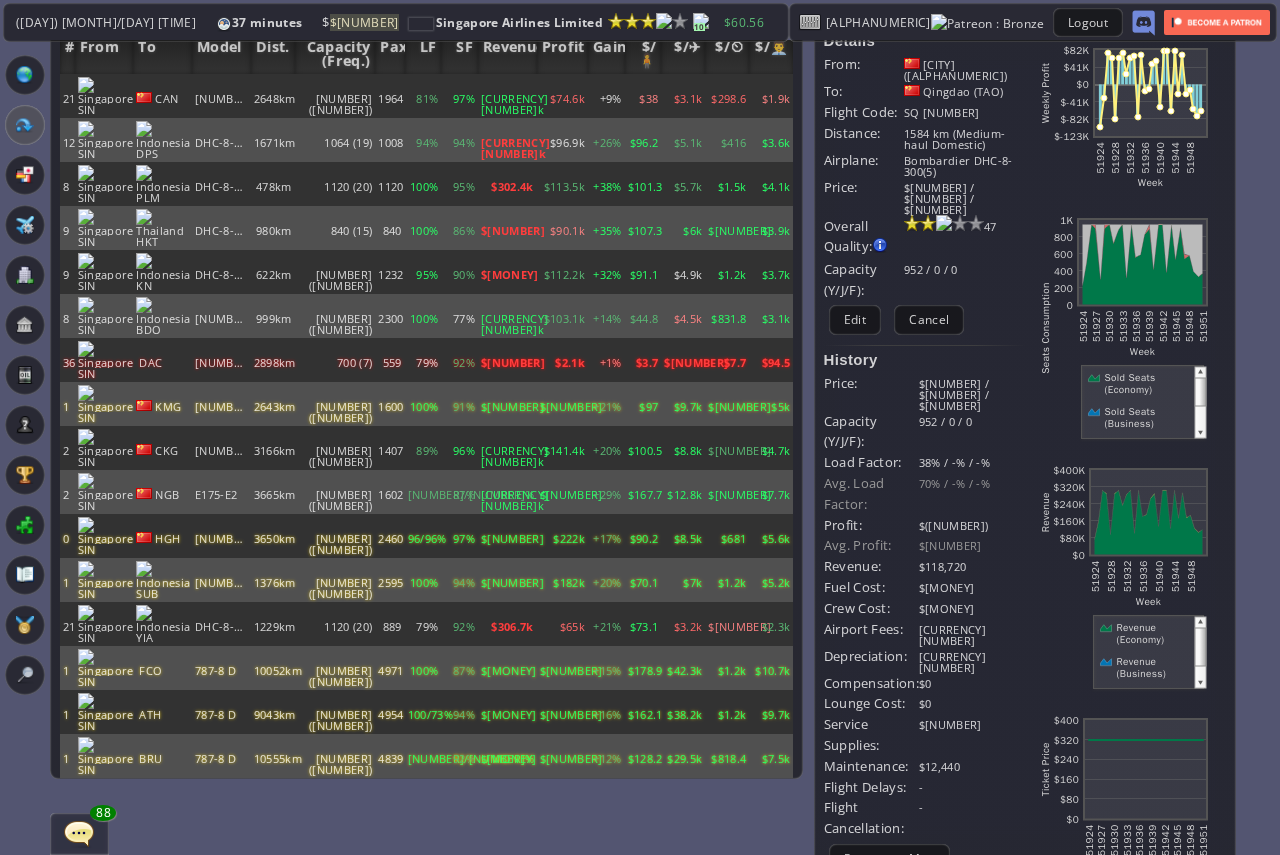 scroll, scrollTop: 0, scrollLeft: 0, axis: both 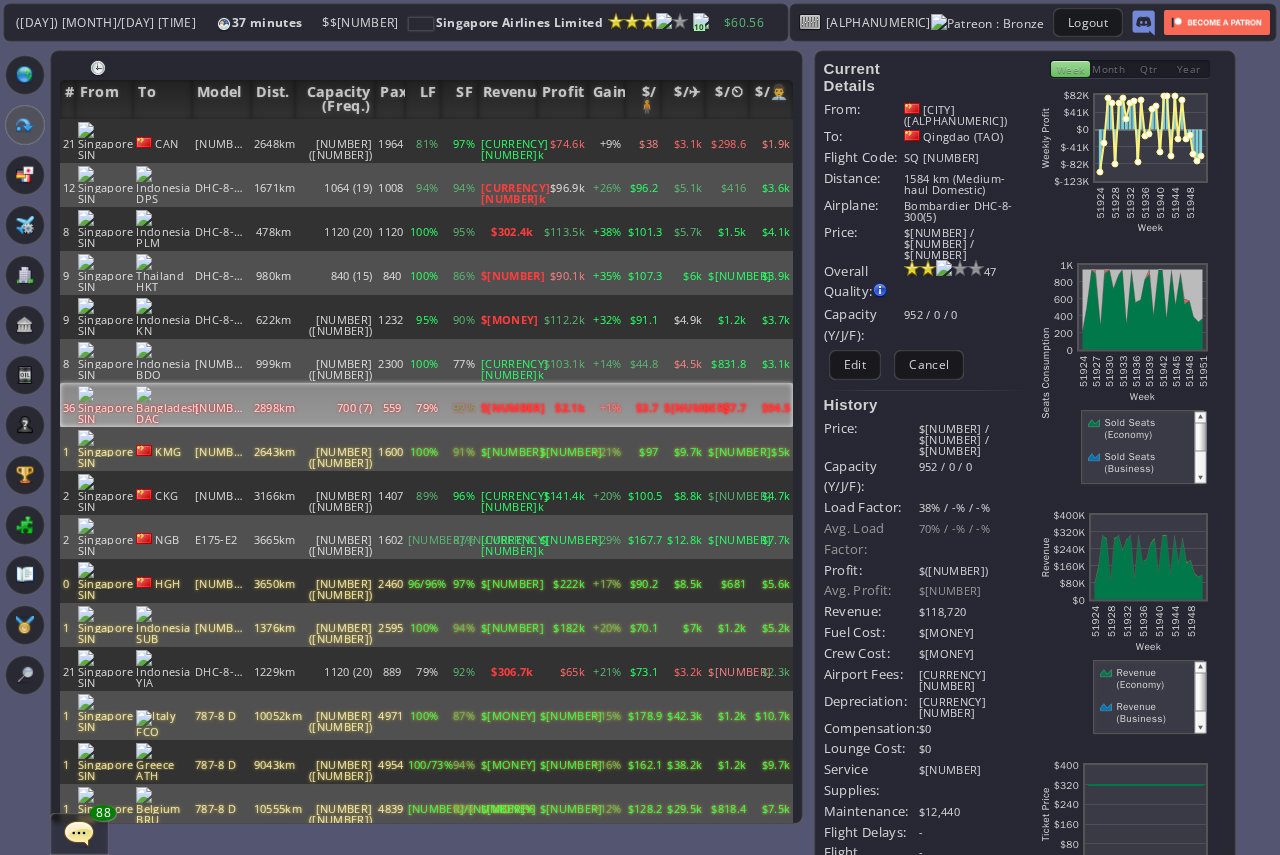 click on "559" at bounding box center [389, 141] 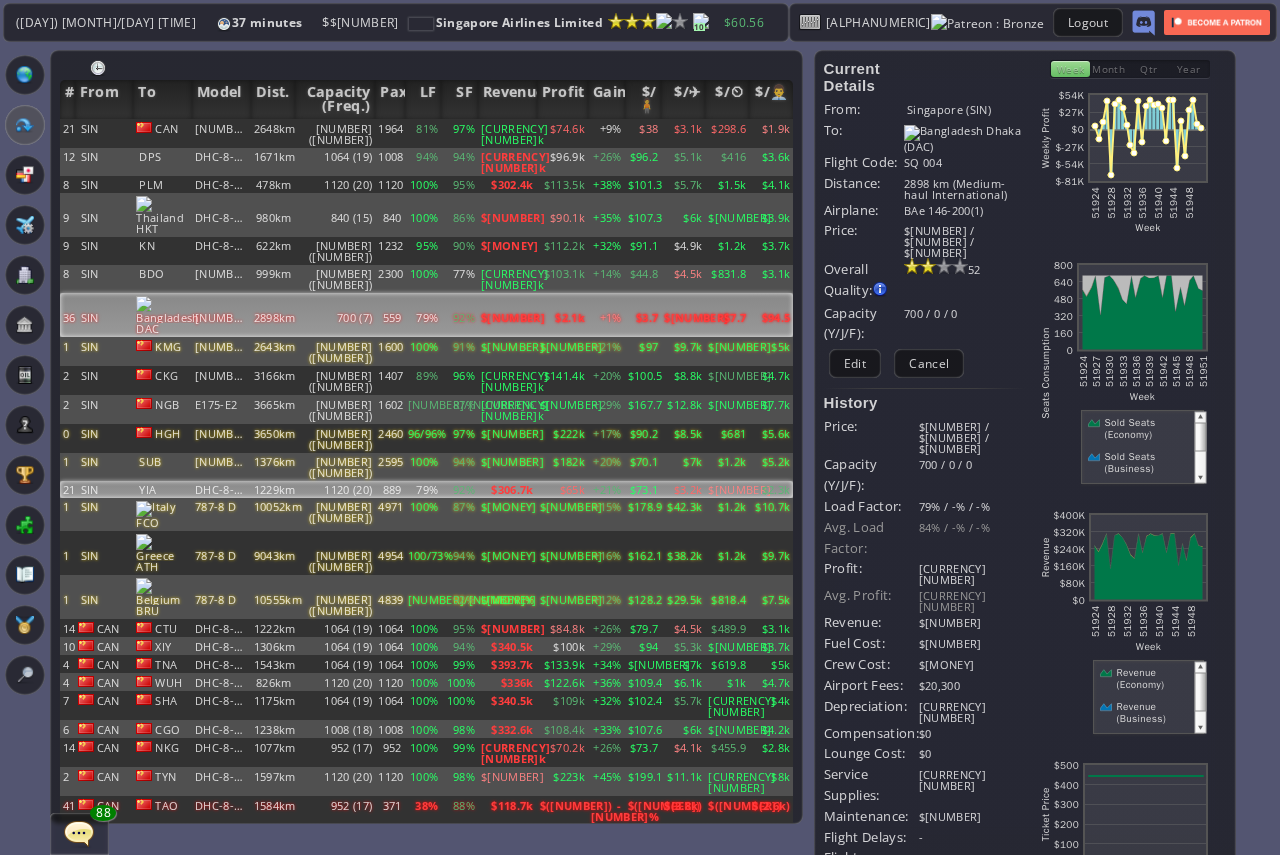 click on "$65k" at bounding box center (562, 133) 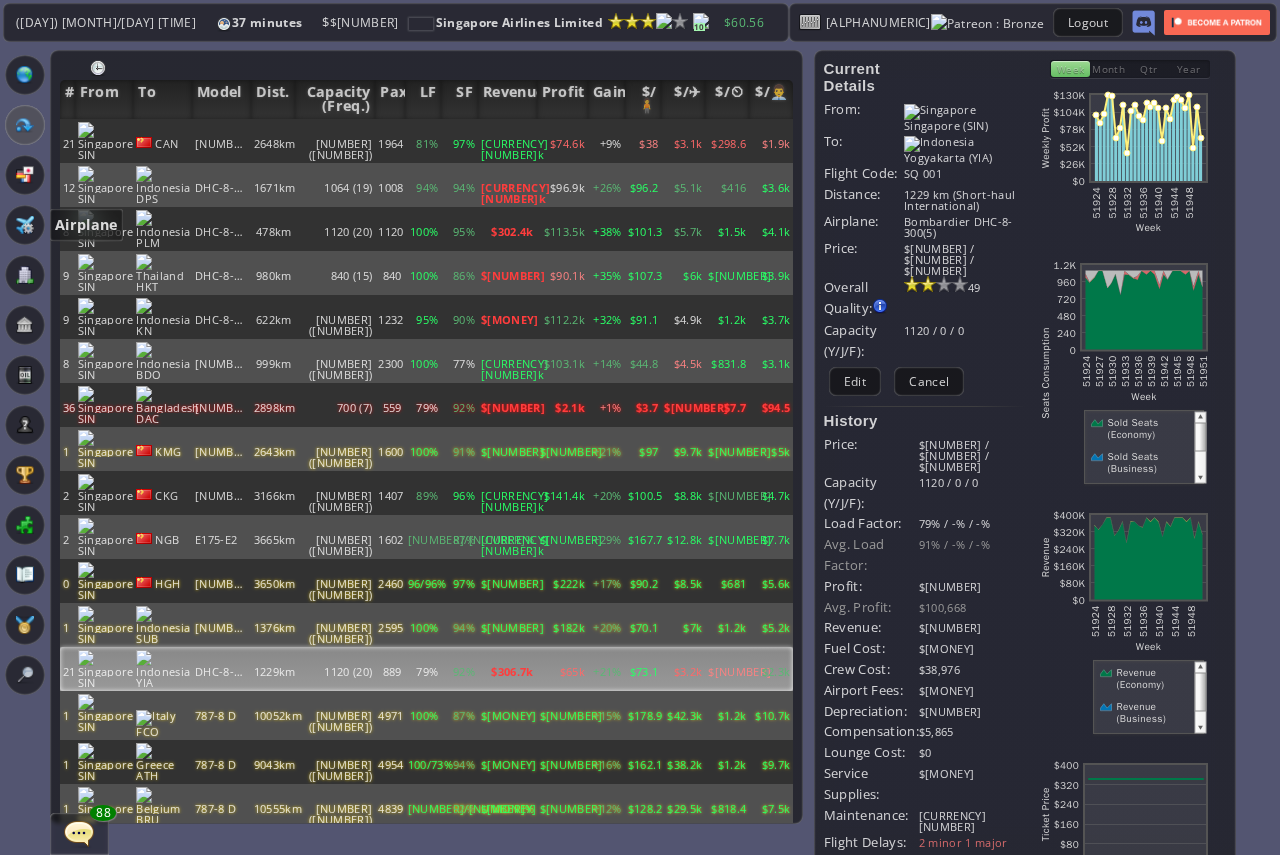 click at bounding box center [25, 225] 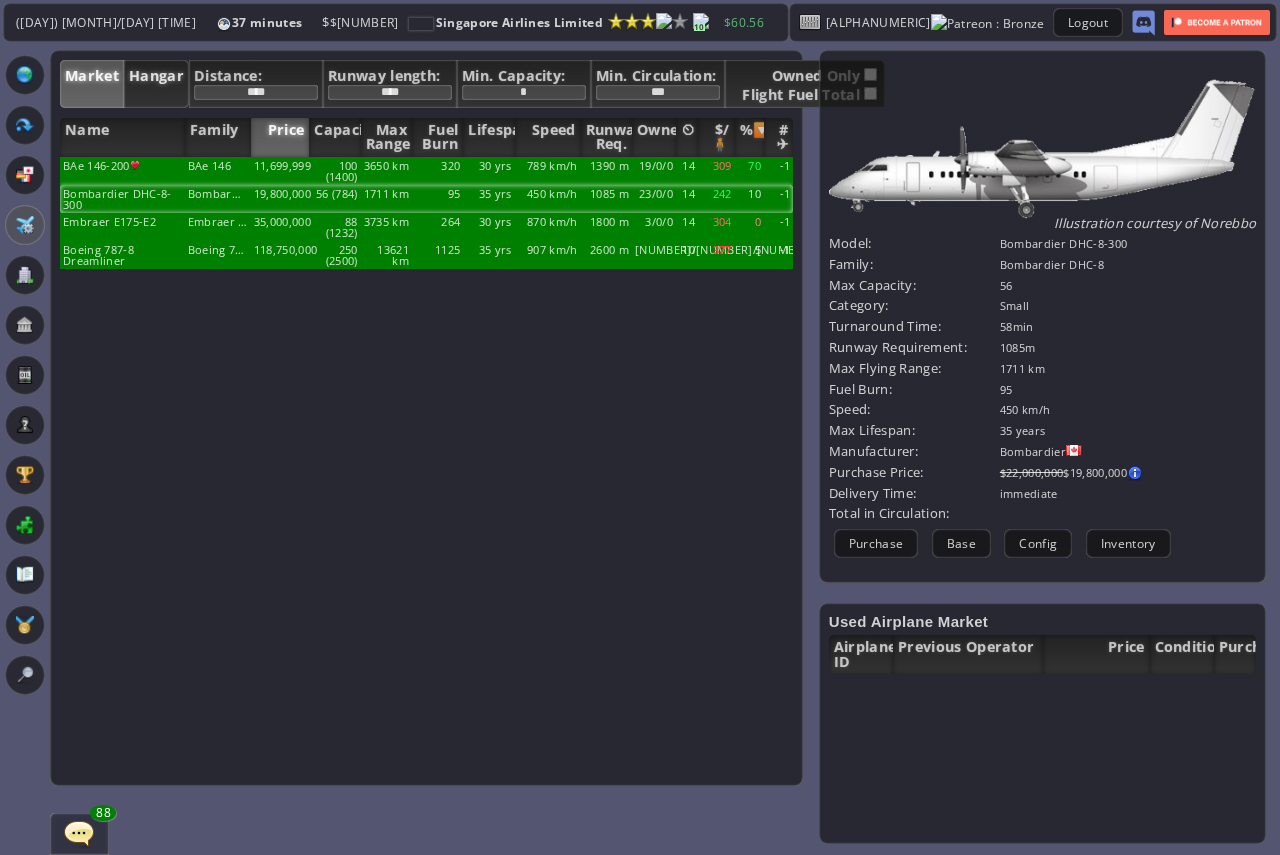 click on "Hangar" at bounding box center (156, 84) 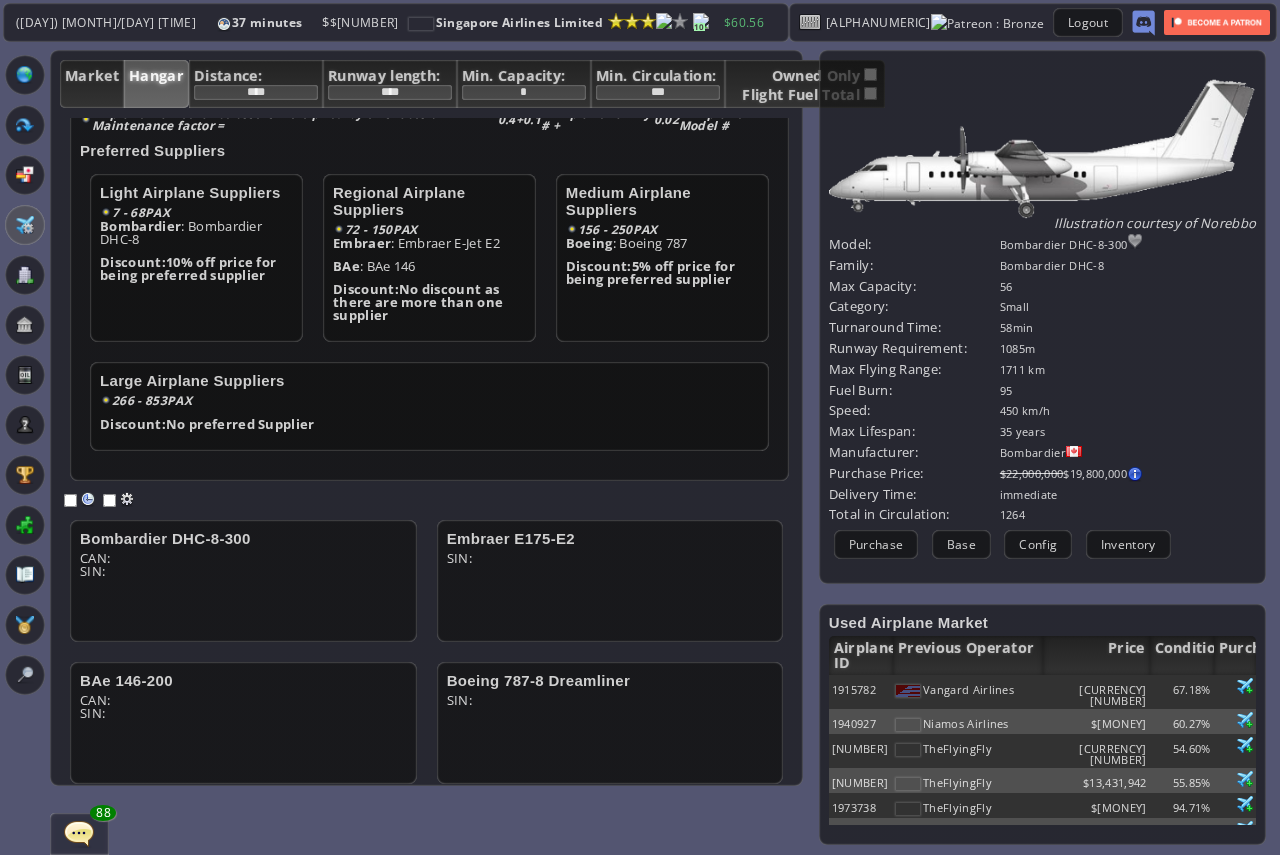 scroll, scrollTop: 121, scrollLeft: 0, axis: vertical 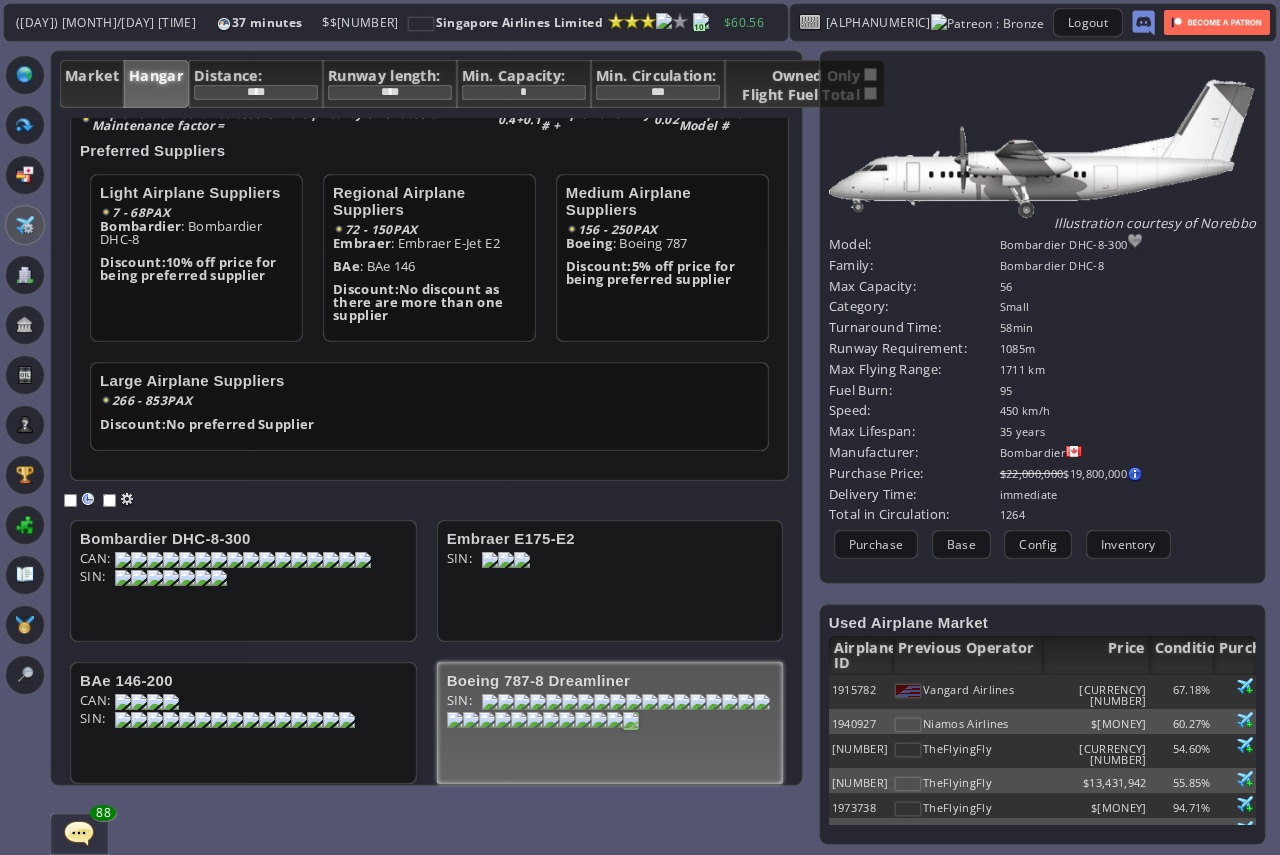 click at bounding box center [123, 560] 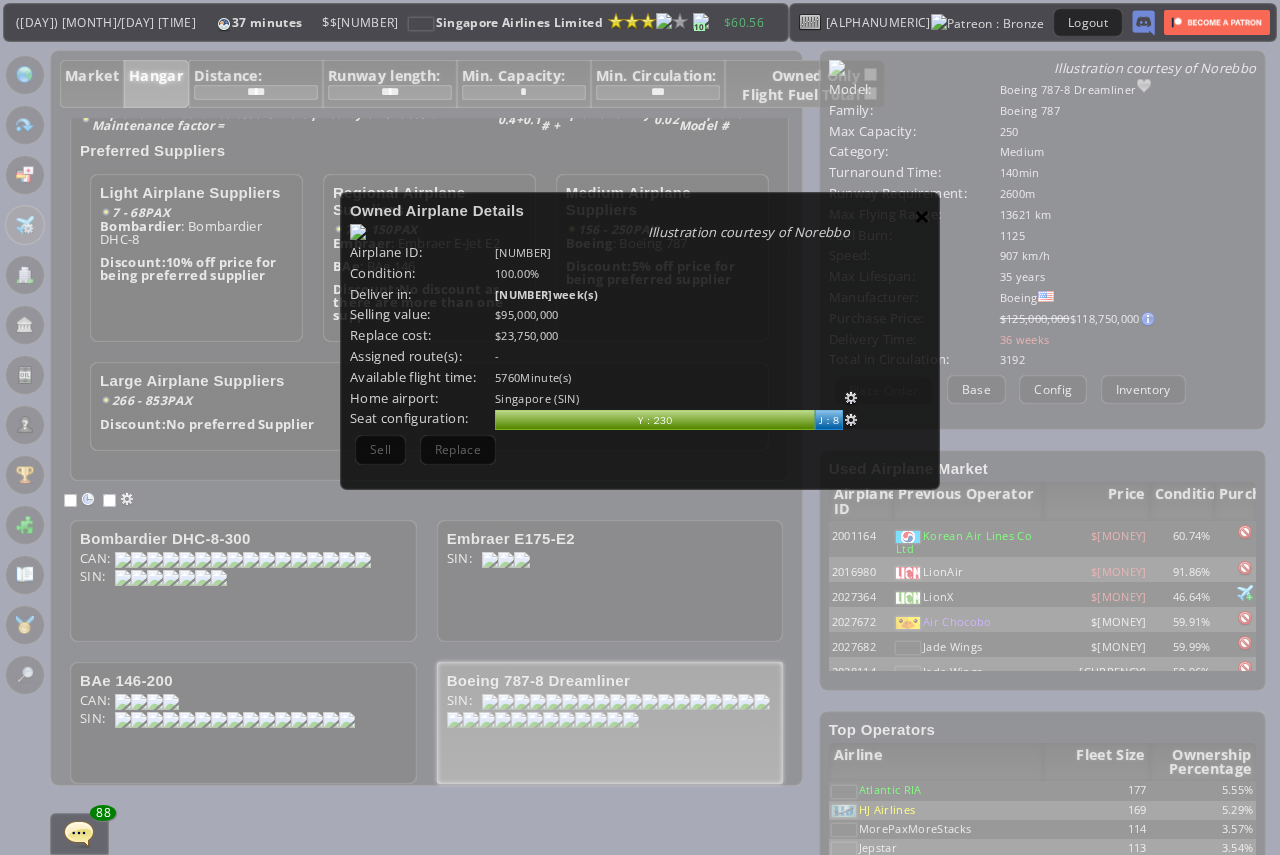 click on "×" at bounding box center [922, 216] 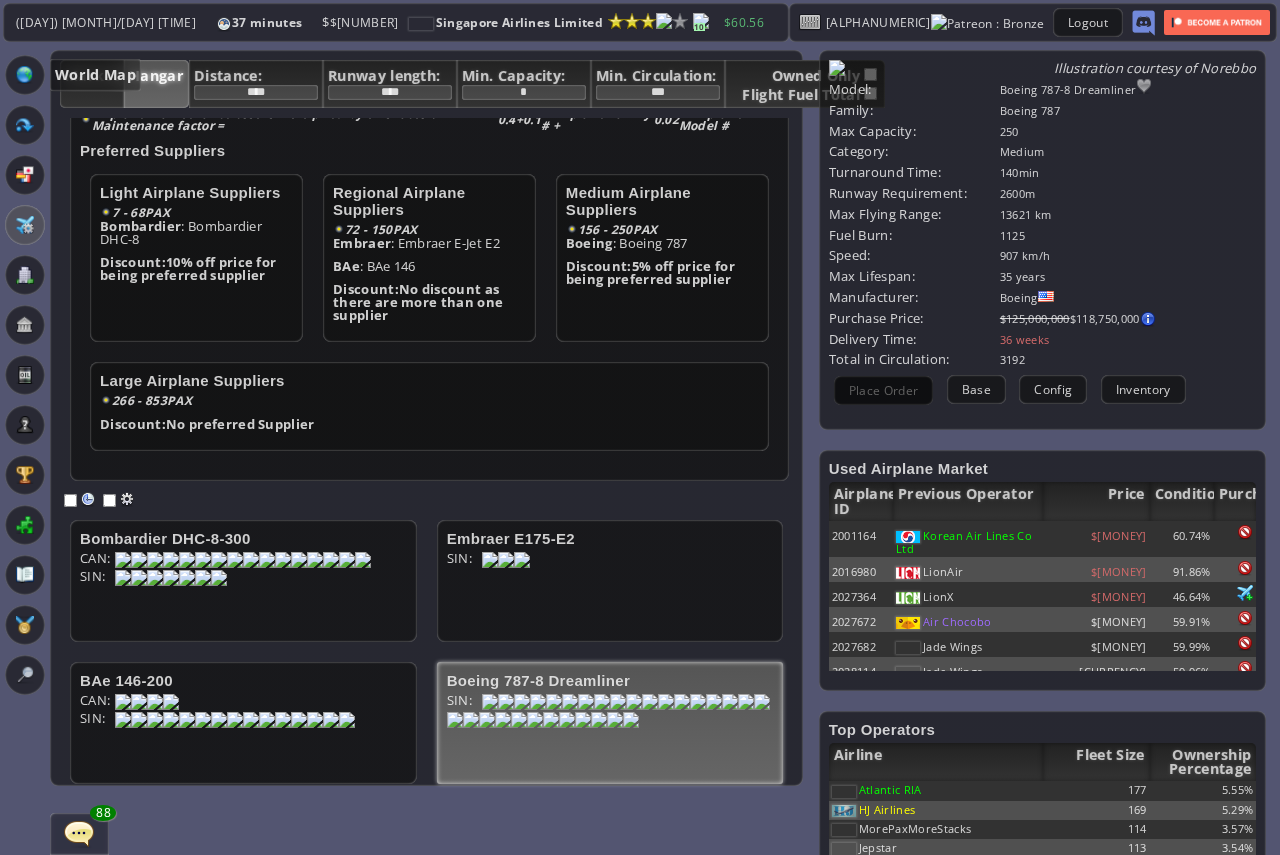click at bounding box center [25, 75] 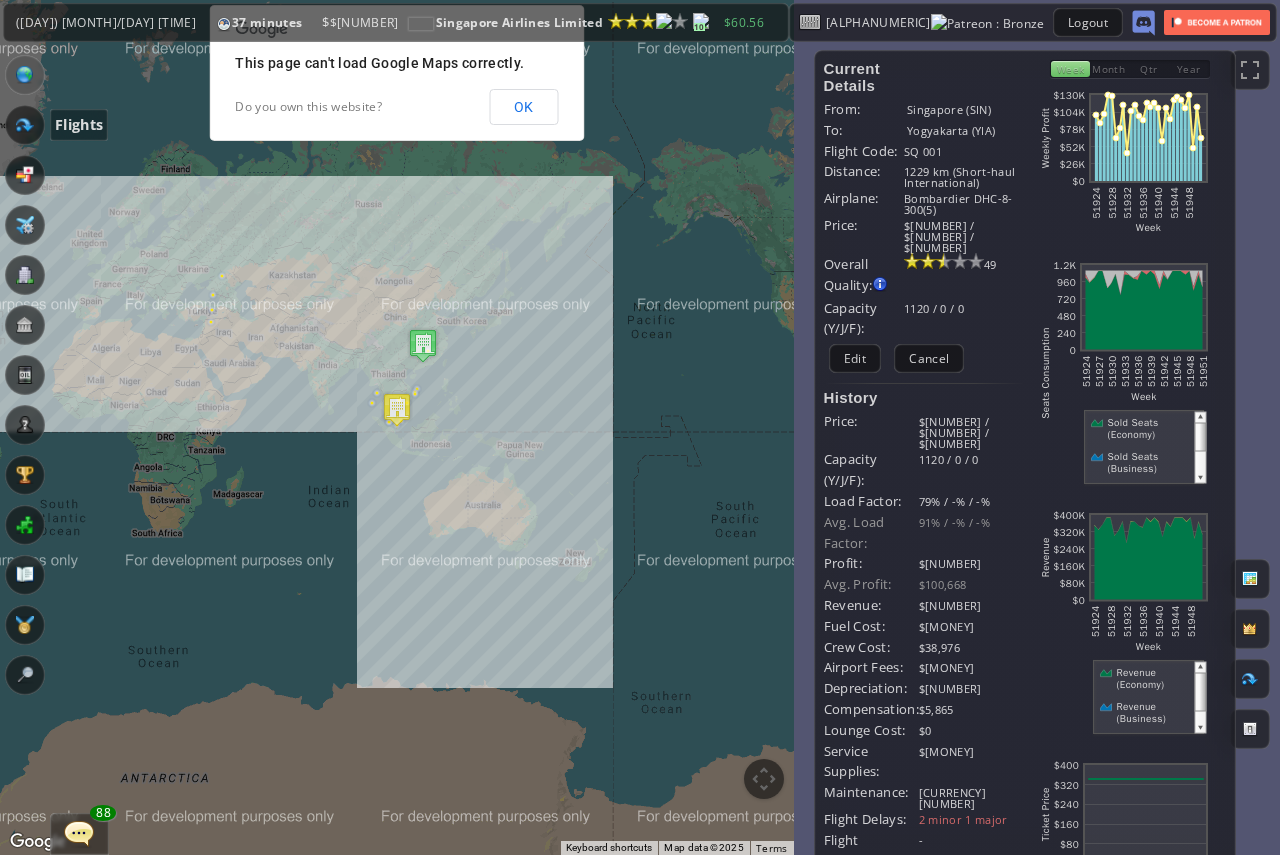 click at bounding box center (25, 125) 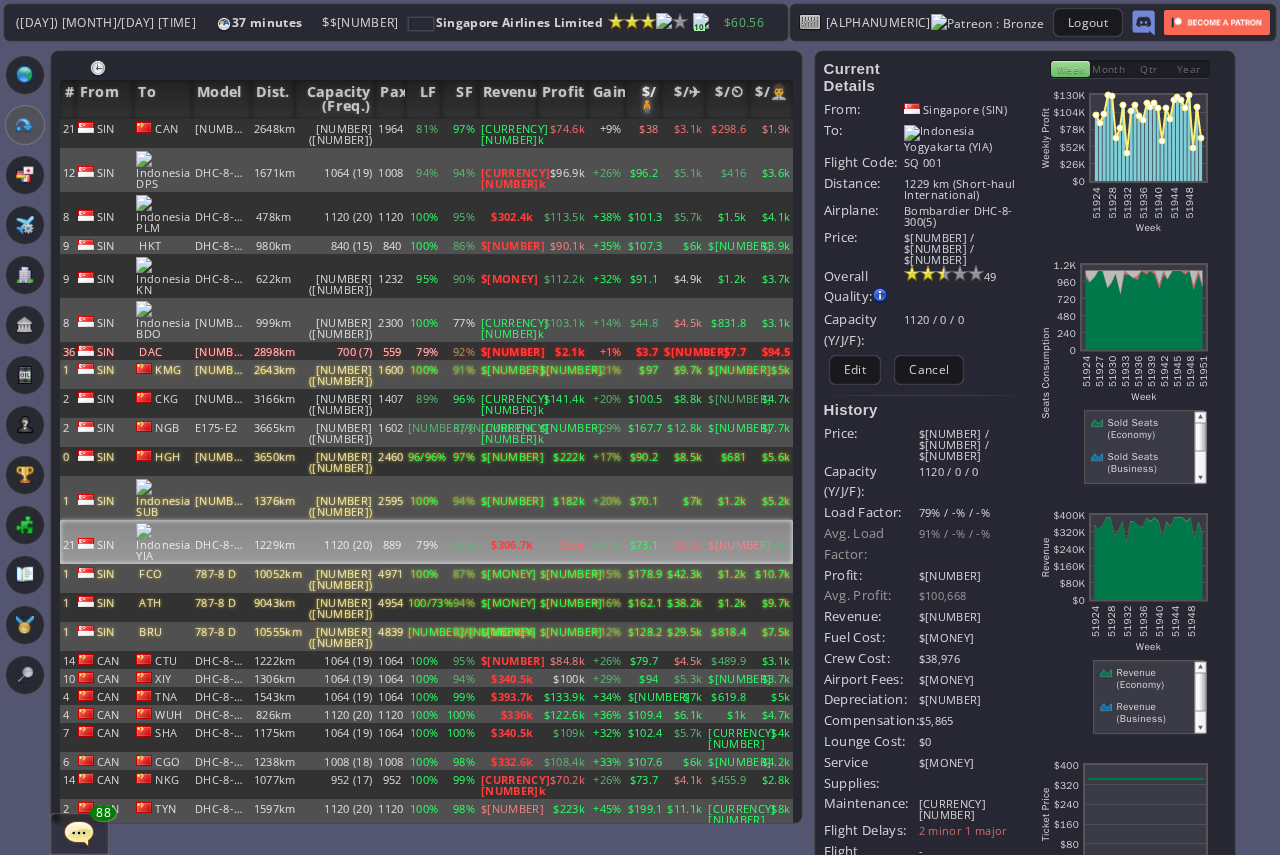 click on "$/🧍" at bounding box center [643, 99] 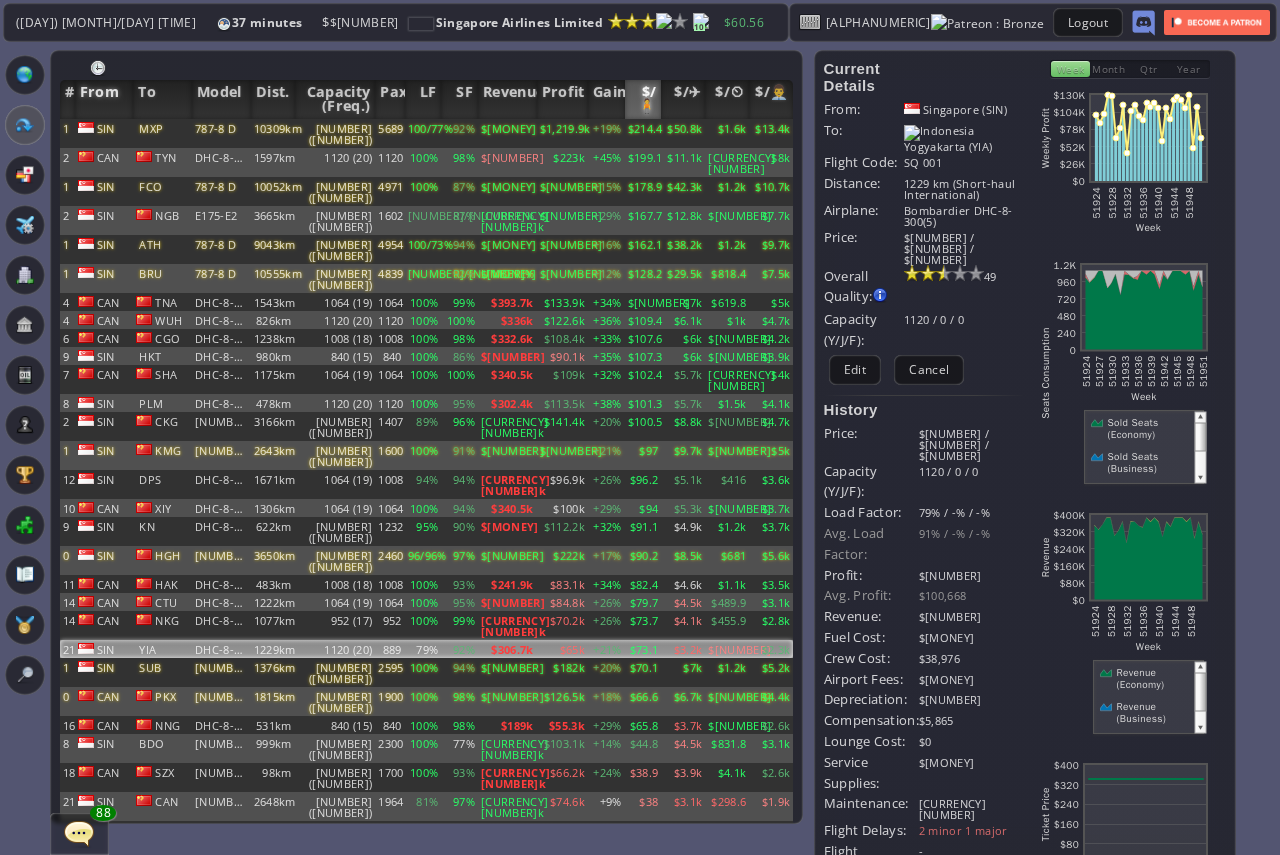 click on "From" at bounding box center (104, 99) 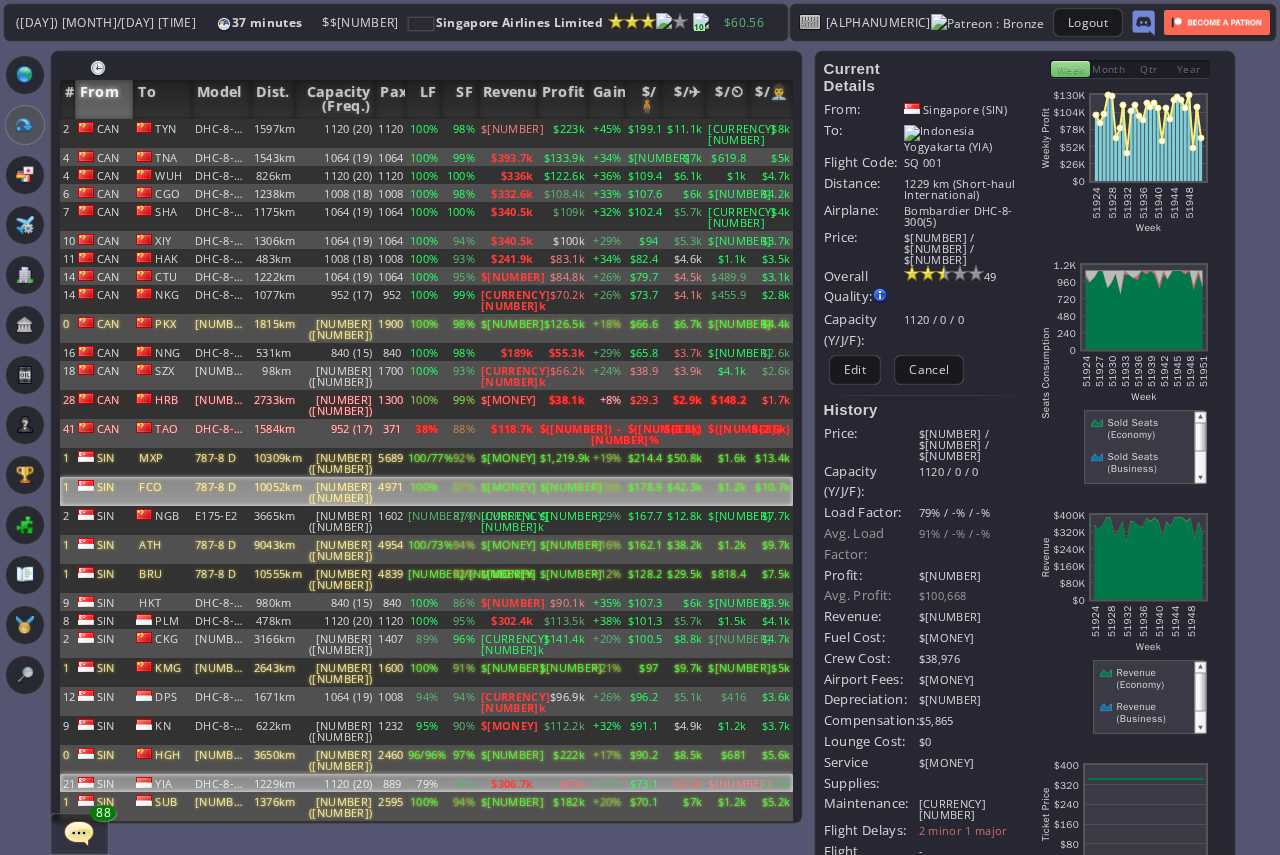 click on "4971" at bounding box center (389, 133) 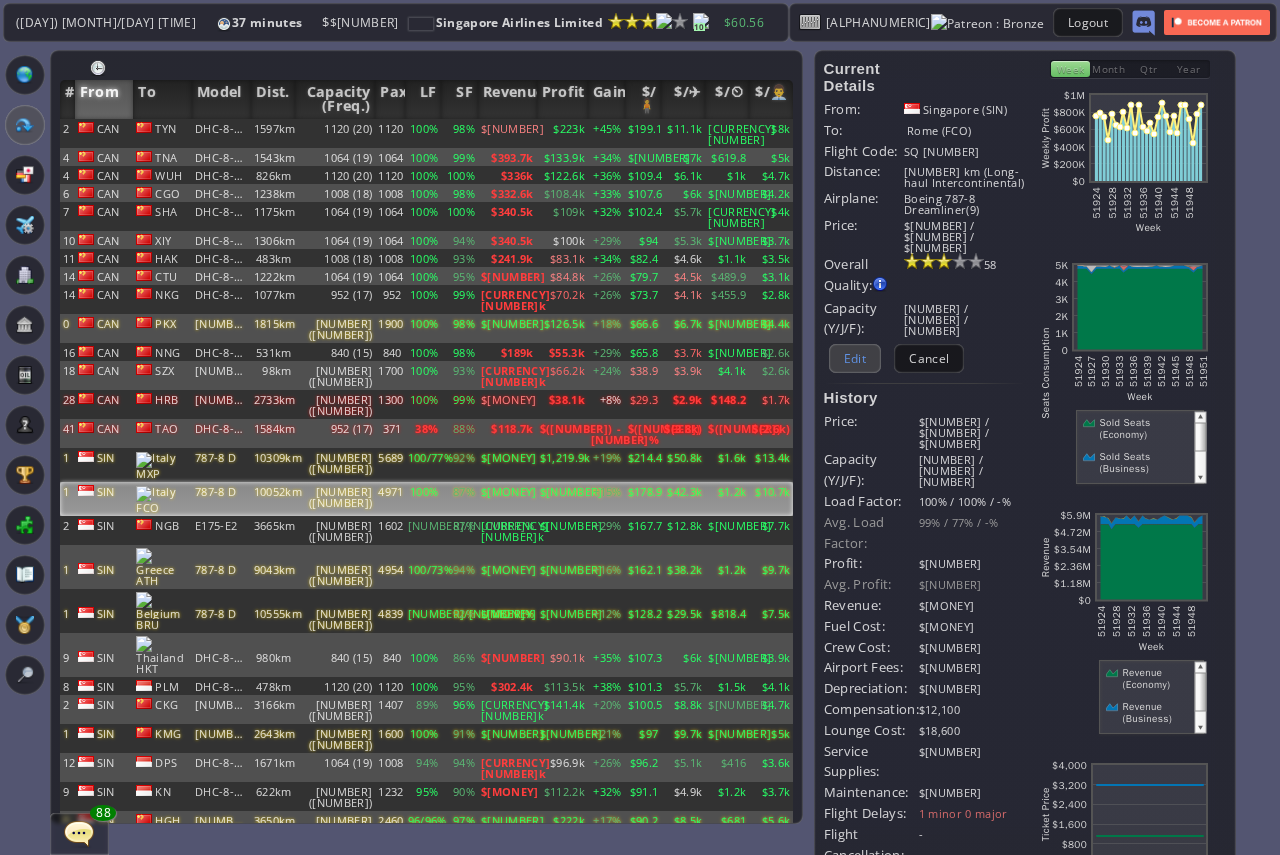 click on "Edit" at bounding box center [855, 358] 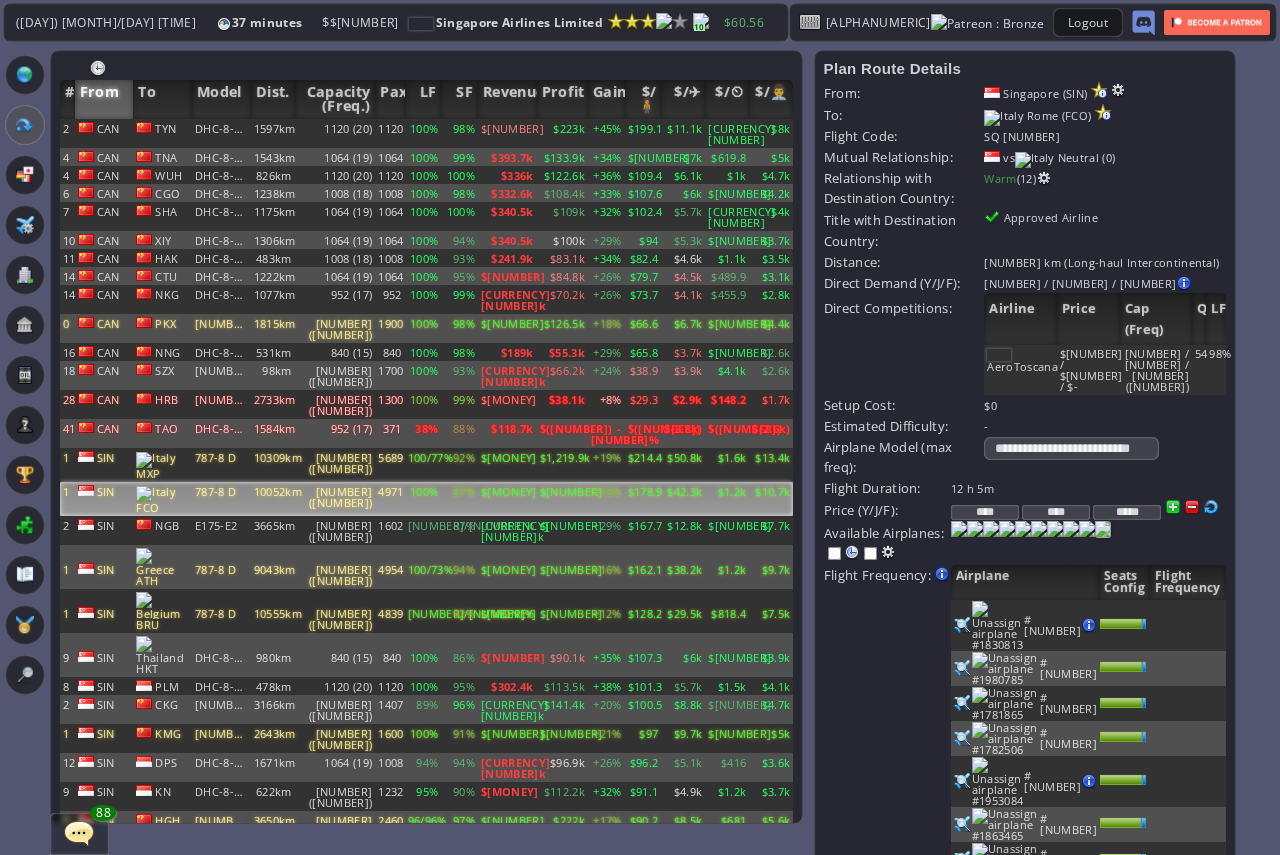 click at bounding box center [959, 529] 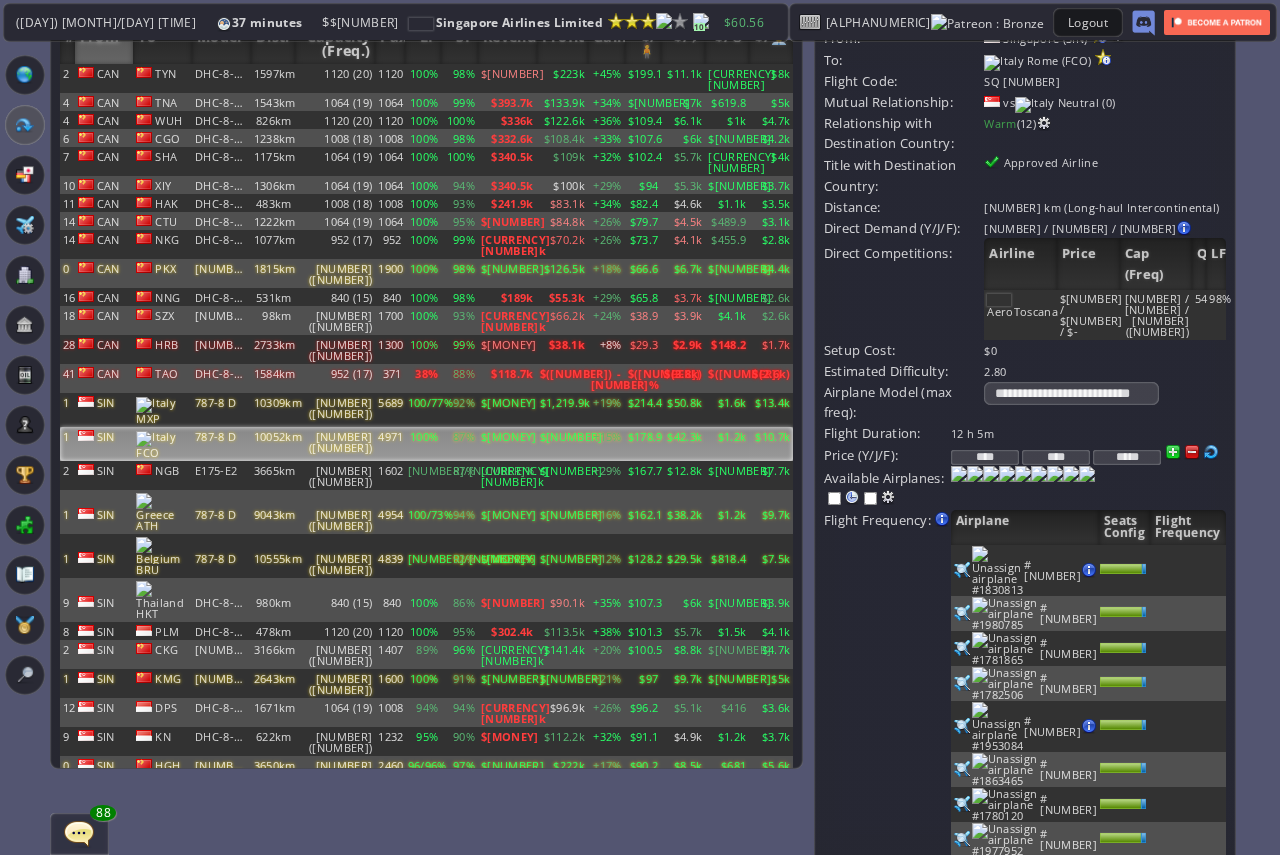 scroll, scrollTop: 100, scrollLeft: 0, axis: vertical 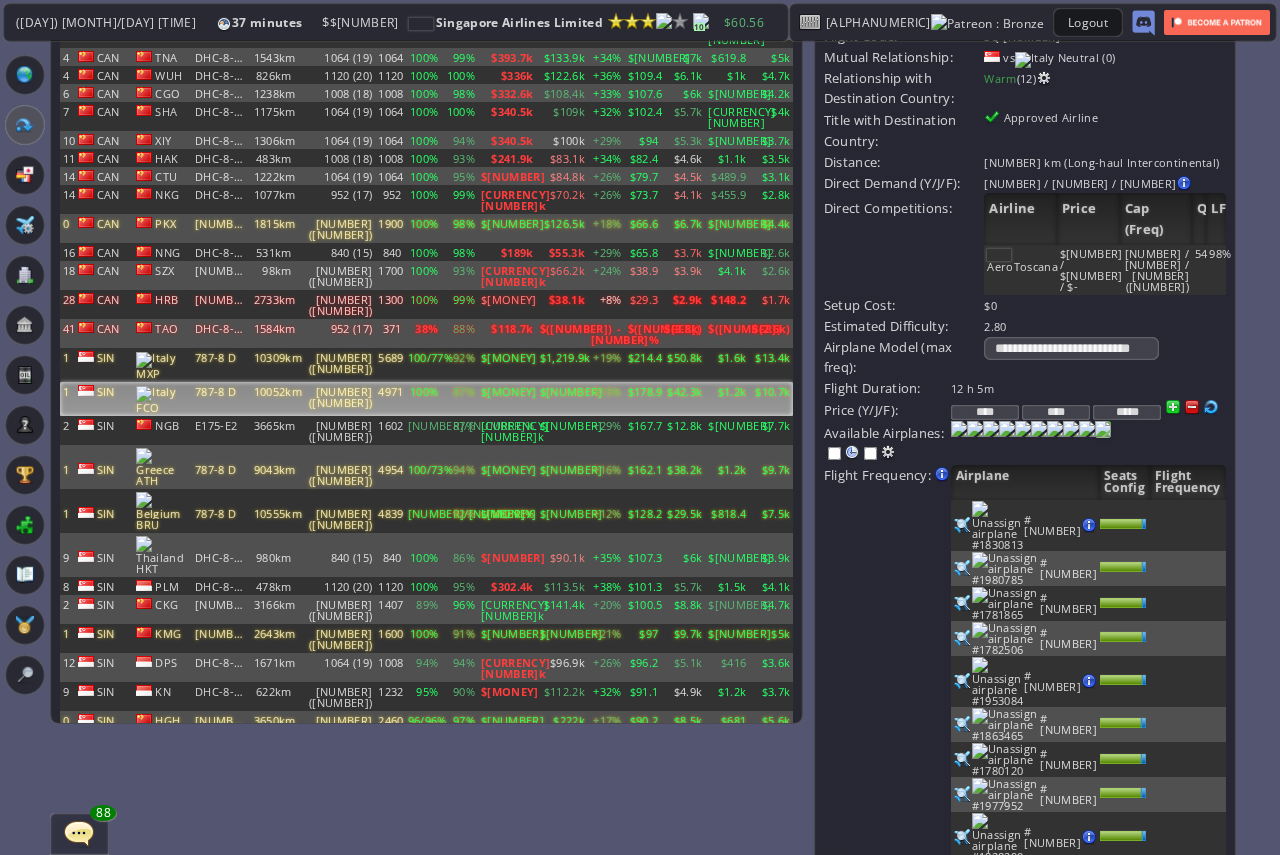 click at bounding box center (1152, 576) 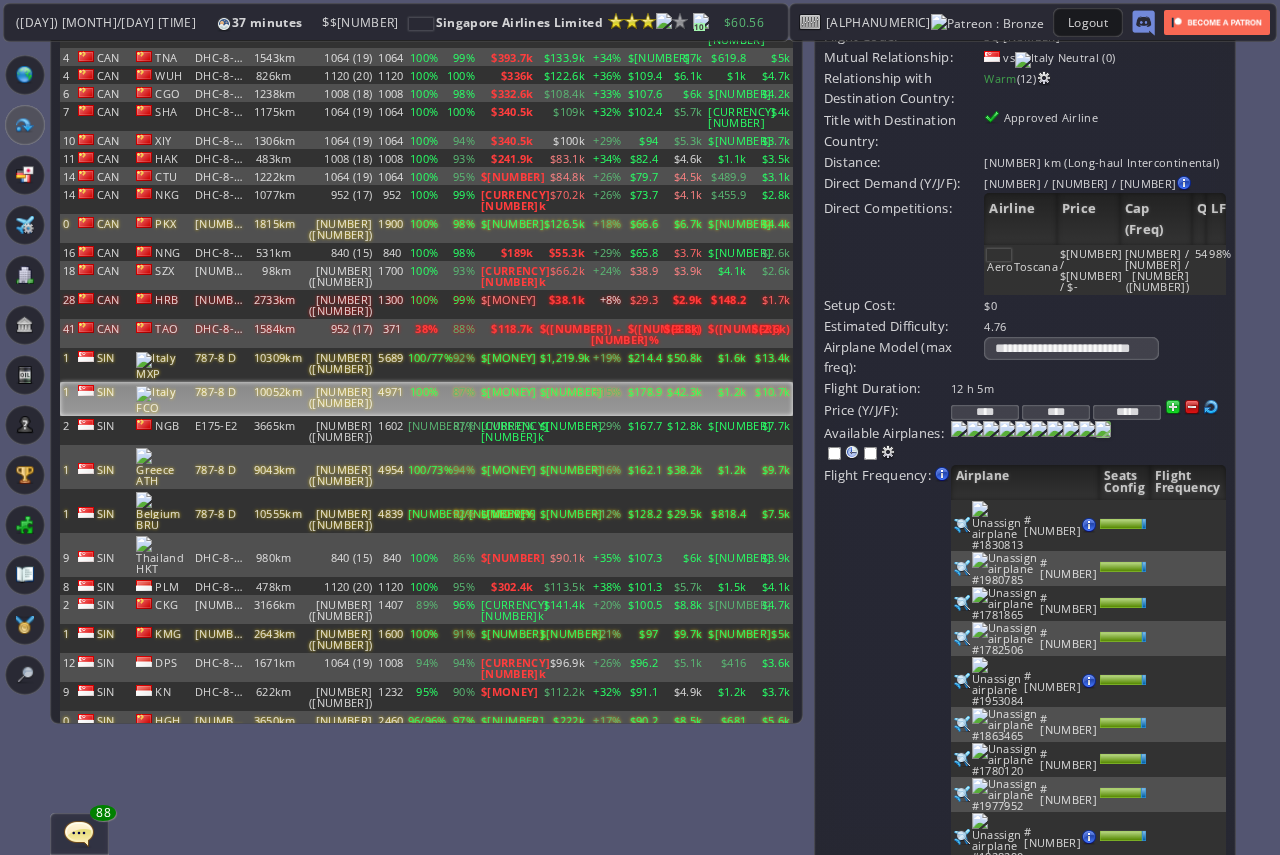 click on "Update" at bounding box center [865, 1002] 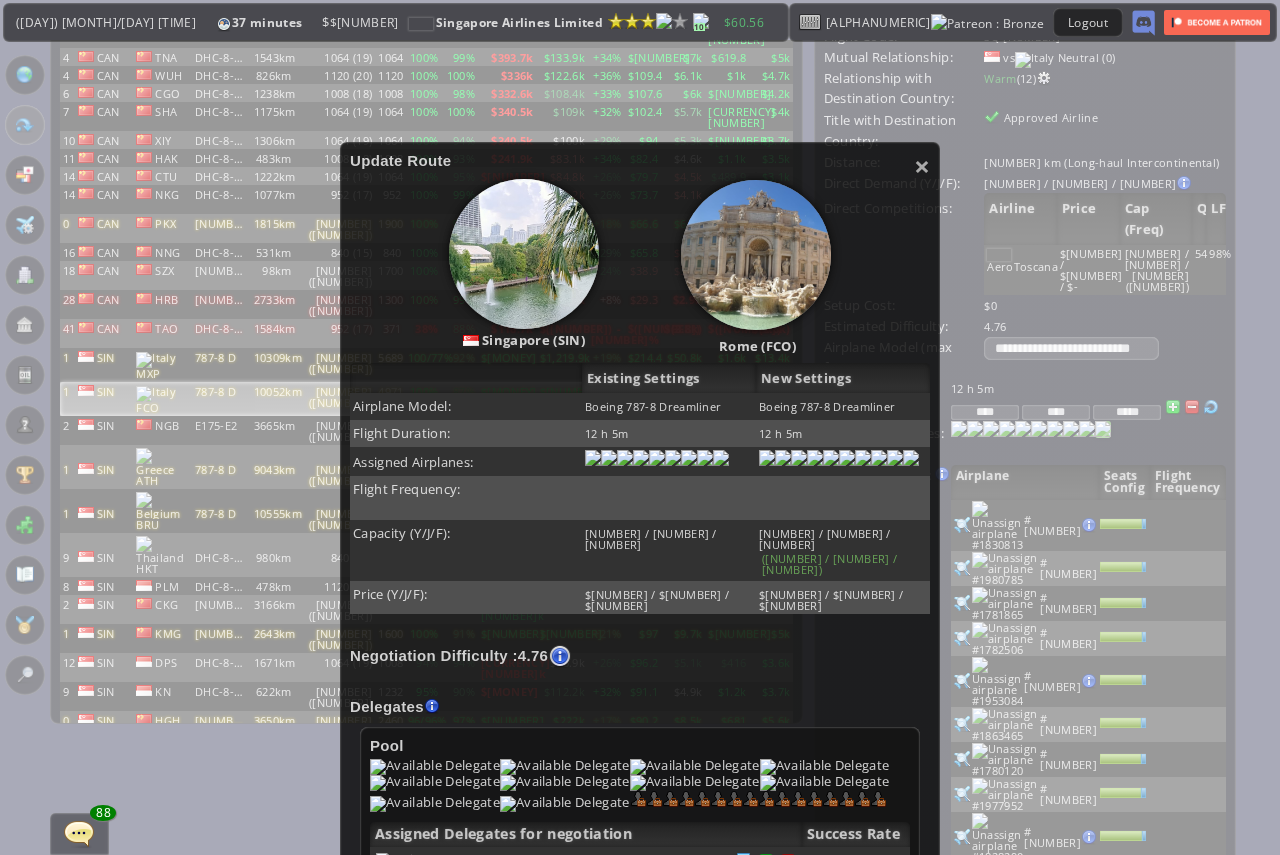 scroll, scrollTop: 100, scrollLeft: 0, axis: vertical 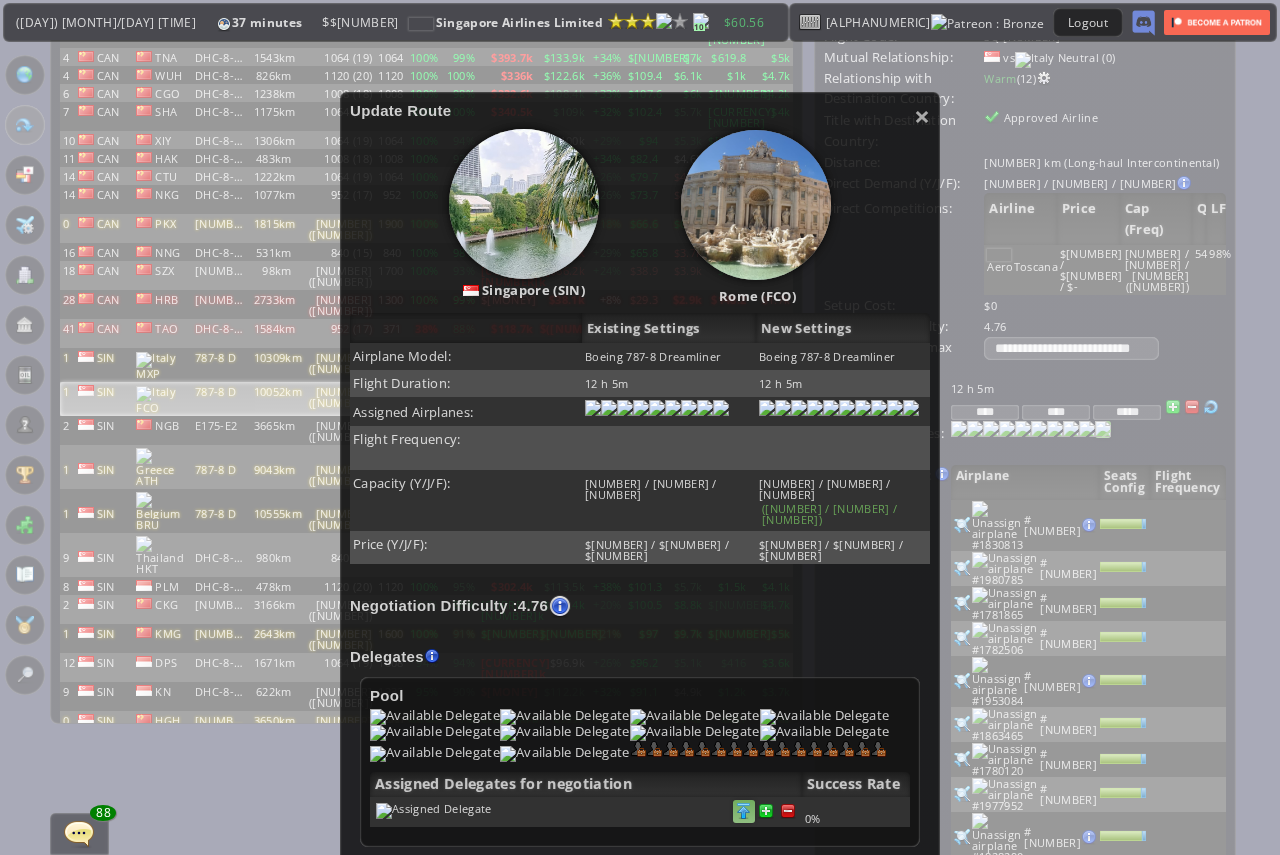 click at bounding box center (788, 811) 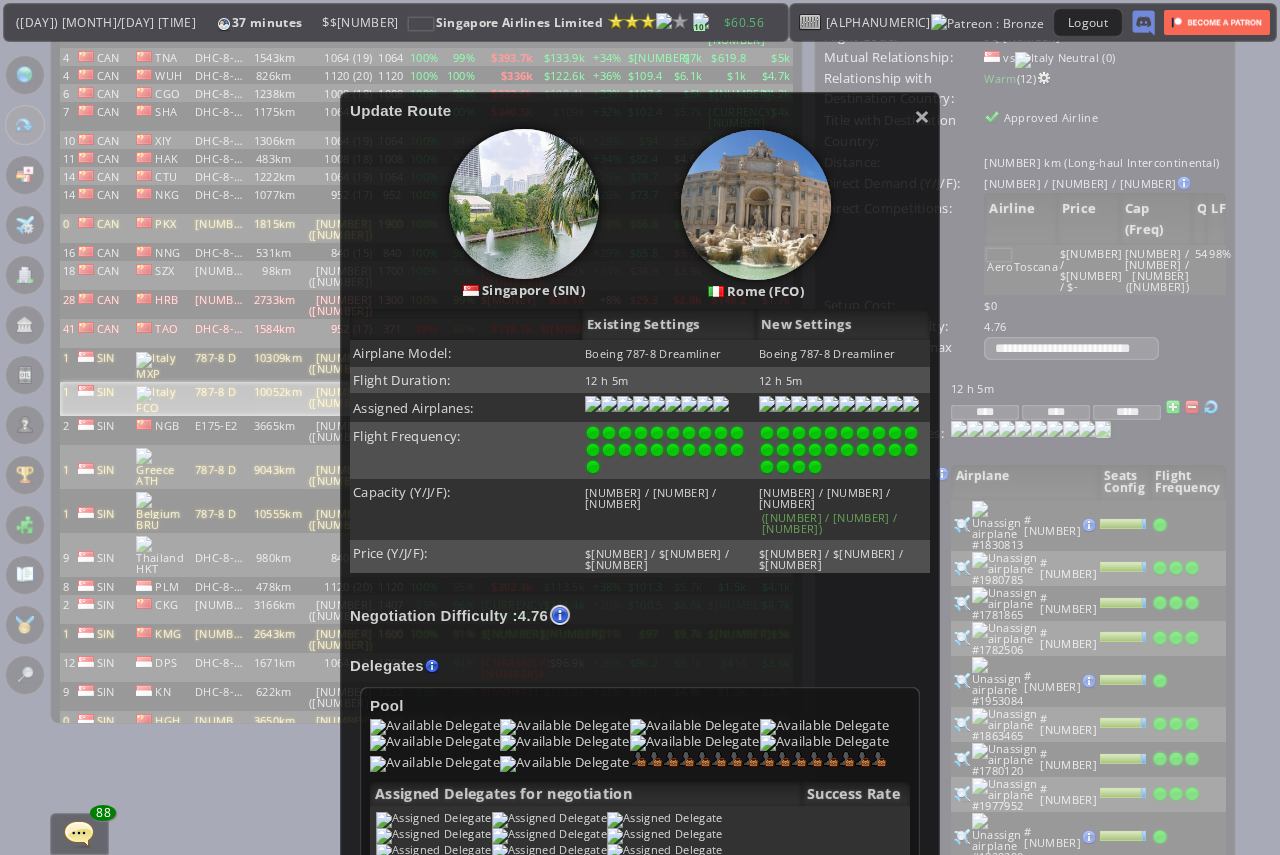 click on "Negotiate" at bounding box center [399, 955] 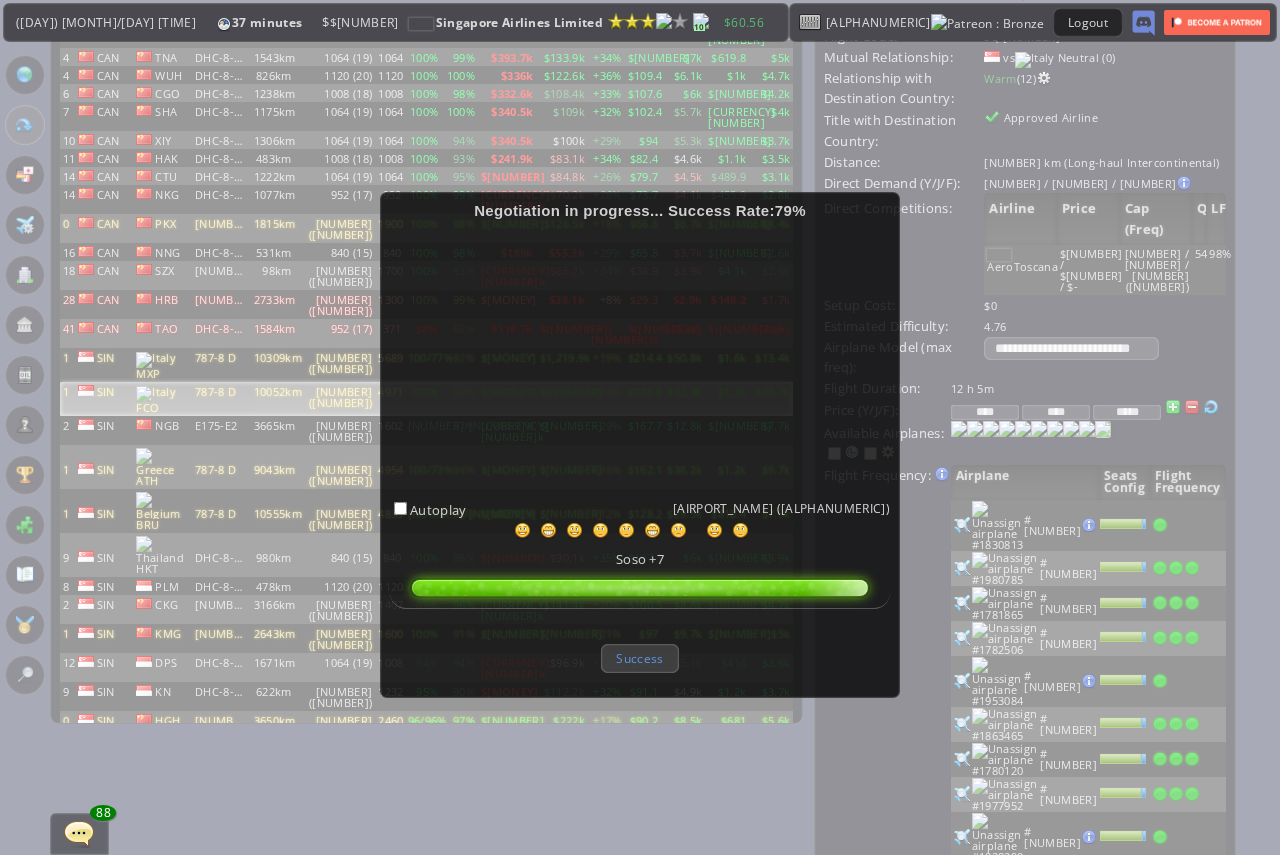 click on "Success" at bounding box center (639, 658) 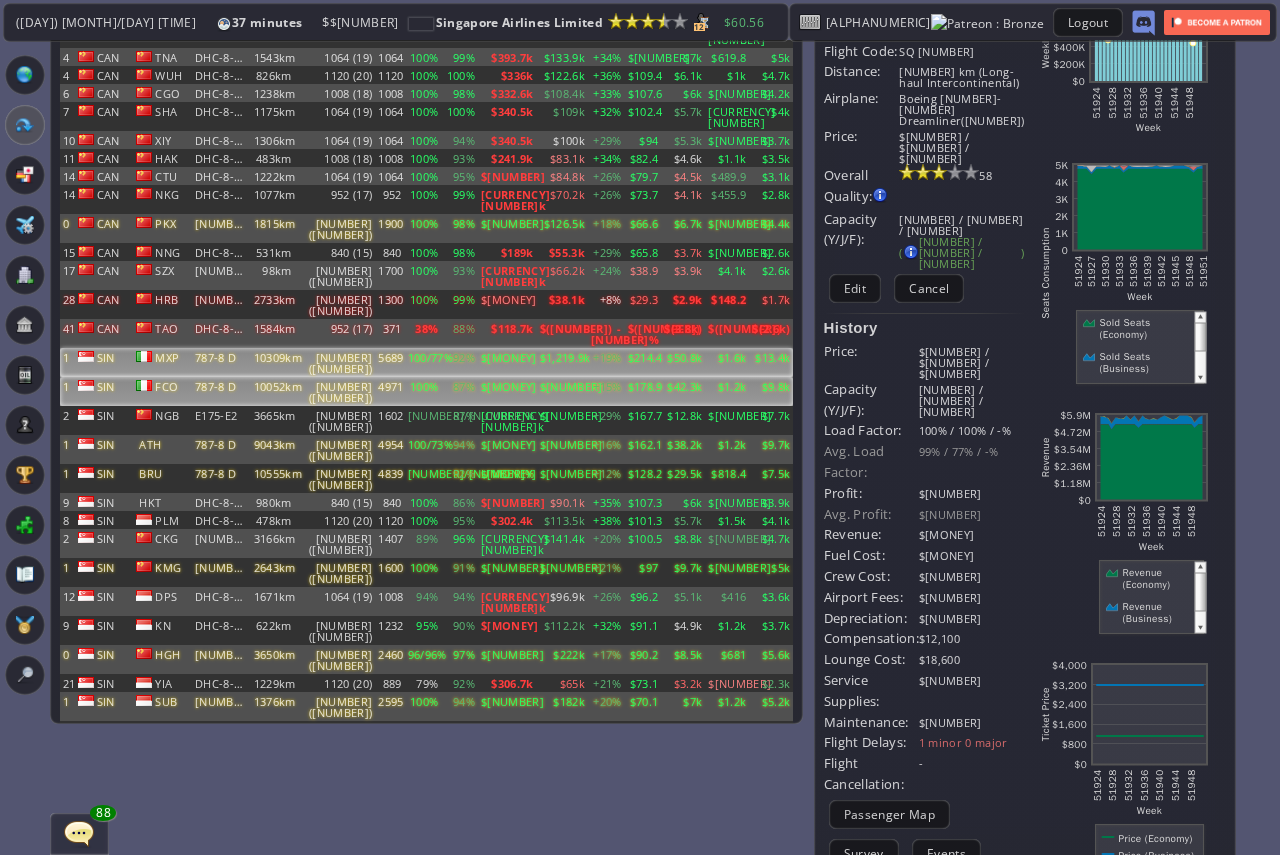 click on "$[MONEY]" at bounding box center [507, 33] 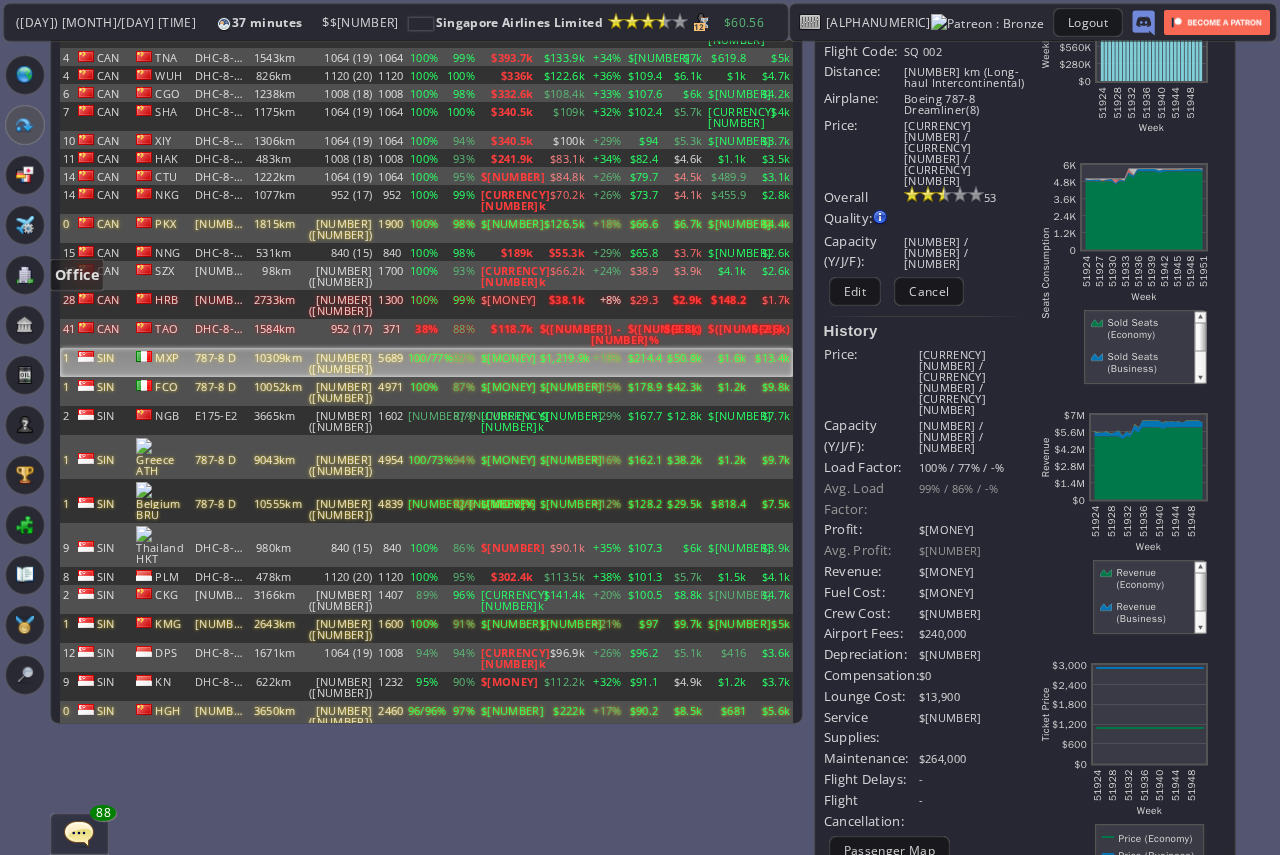 click at bounding box center [25, 275] 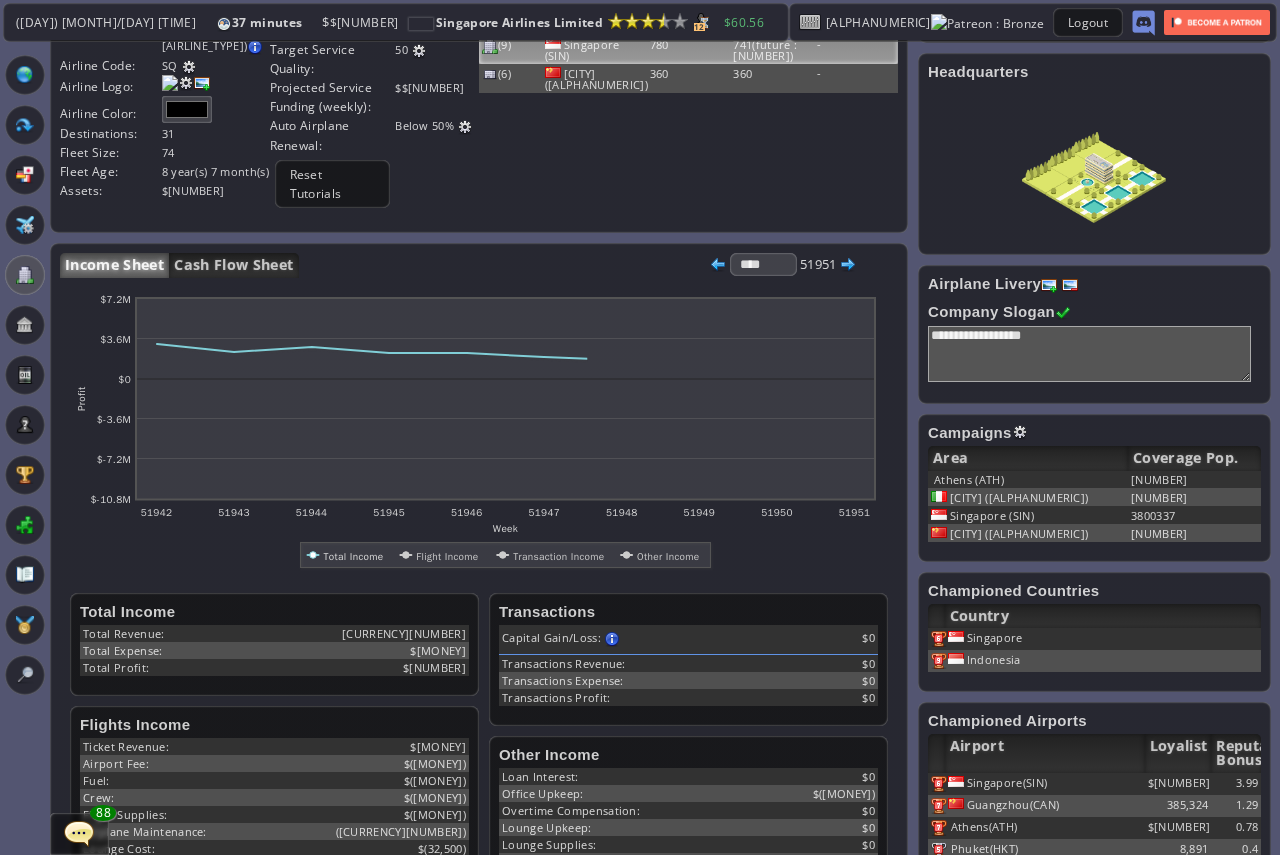 click on "Singapore (SIN)" at bounding box center (594, 49) 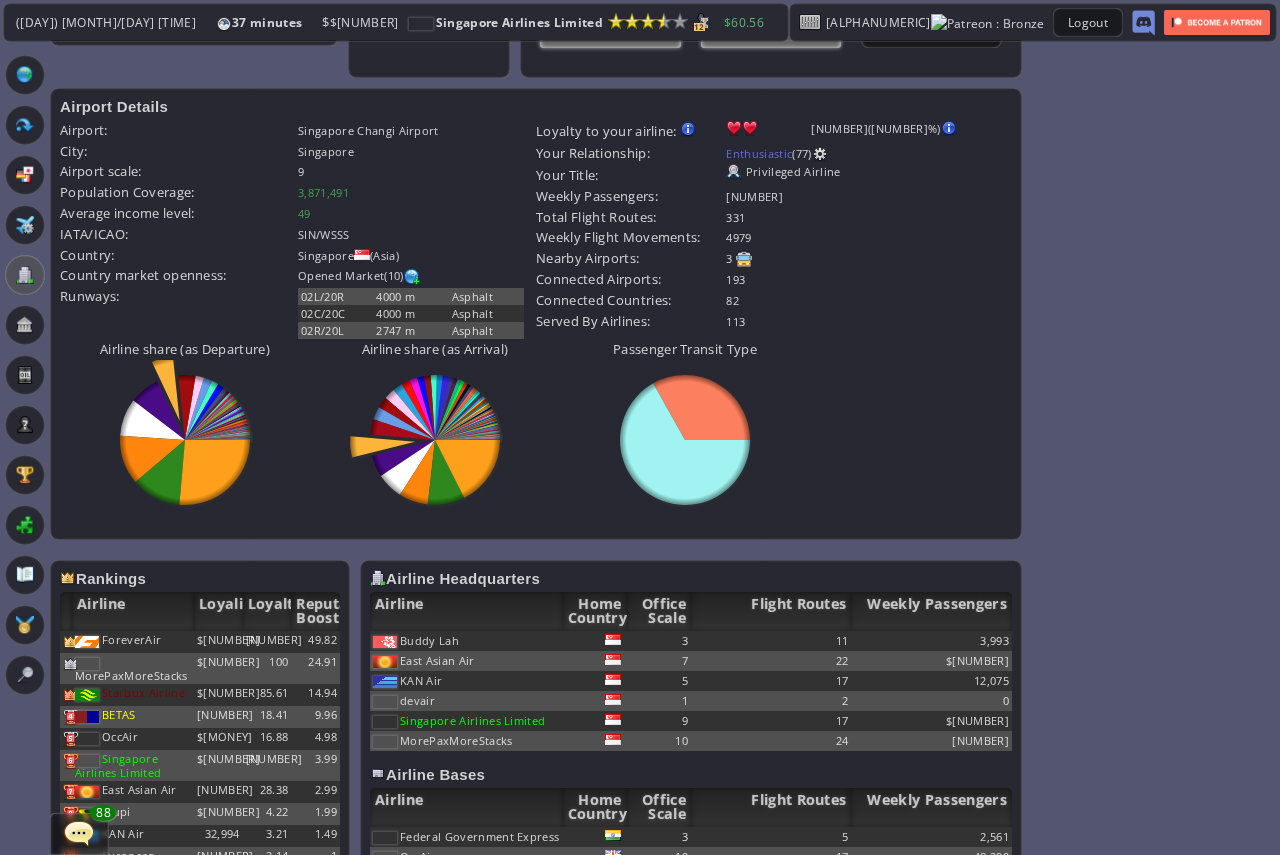 scroll, scrollTop: 800, scrollLeft: 0, axis: vertical 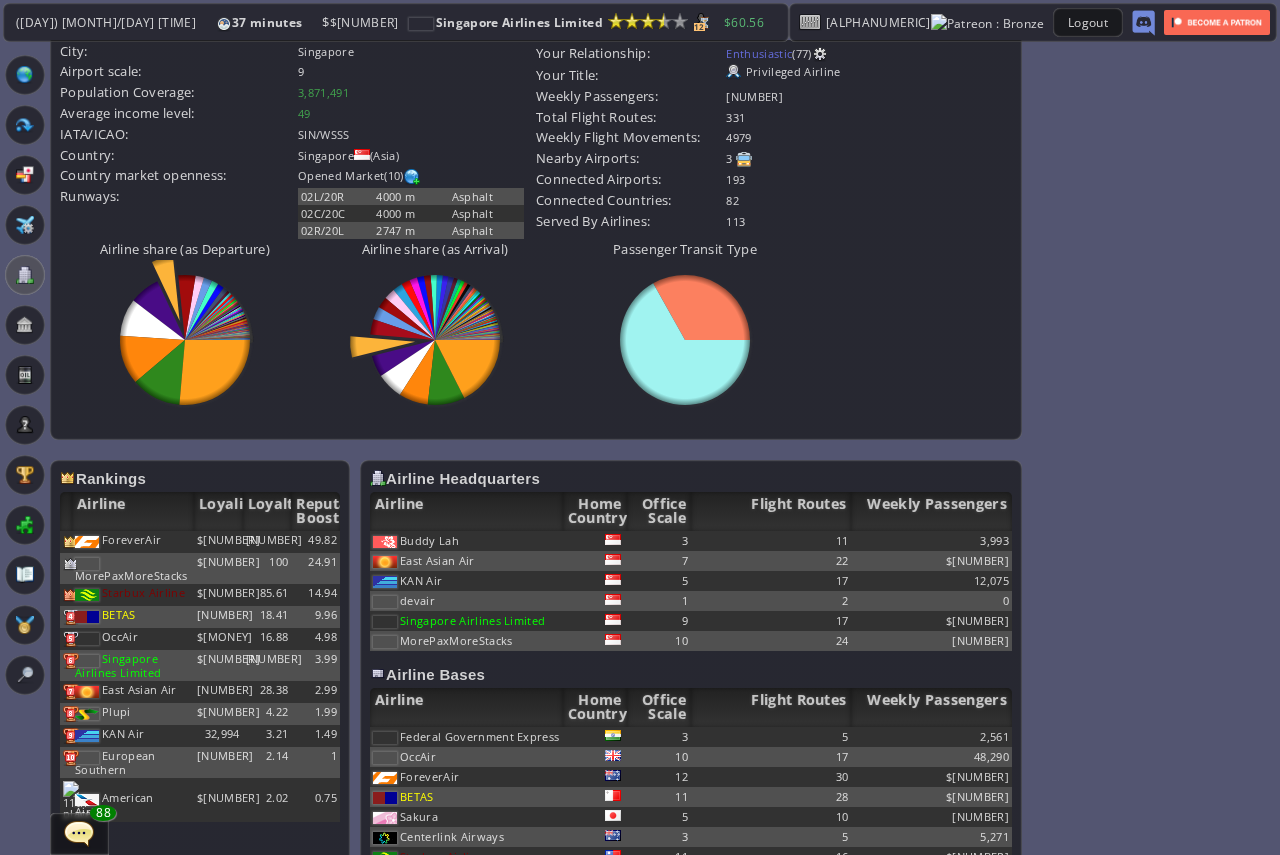 click at bounding box center [685, 340] 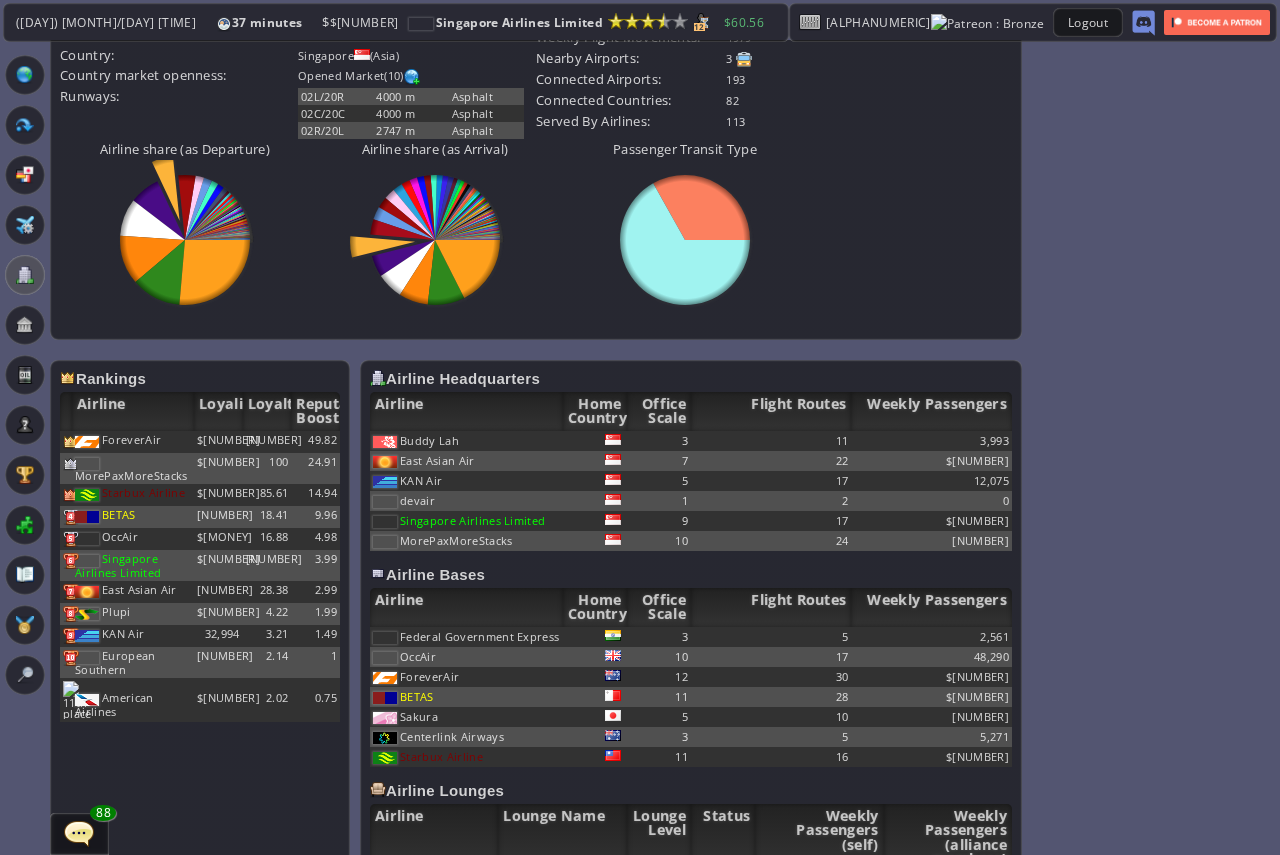 click on "Airport Rating
Airport:
[NUMBER] (easy)
Country:
[COUNTRY] (challenging)
Competition:
[NUMBER] (very challenging)
Charms:
International Hub - Attracts more international passengers especially business travelers (strength:  [NUMBER] ) Vacation Hub - Attracts more tourist passengers (strength:  [NUMBER] ) Financial Hub - Attracts more business passengers (strength:  [NUMBER]) Gateway Airport - Easier negotiation and more passengers with other gateway airports
Difficulty:
[NUMBER] (easy)
Your Airline Headquarters/Base
Base Type:
Headquarters
Base Scale:
[NUMBER]
Base Upkeep:" at bounding box center [640, 68] 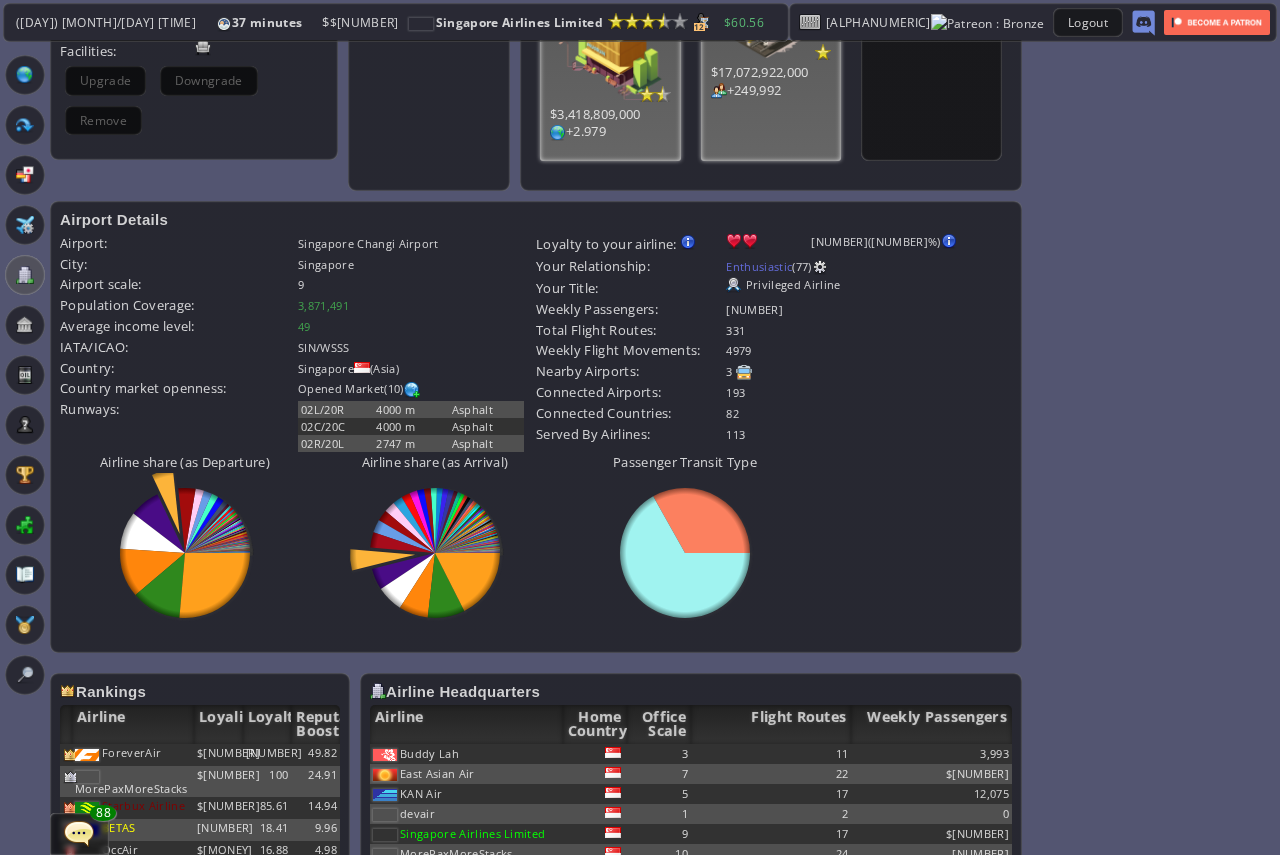 scroll, scrollTop: 987, scrollLeft: 0, axis: vertical 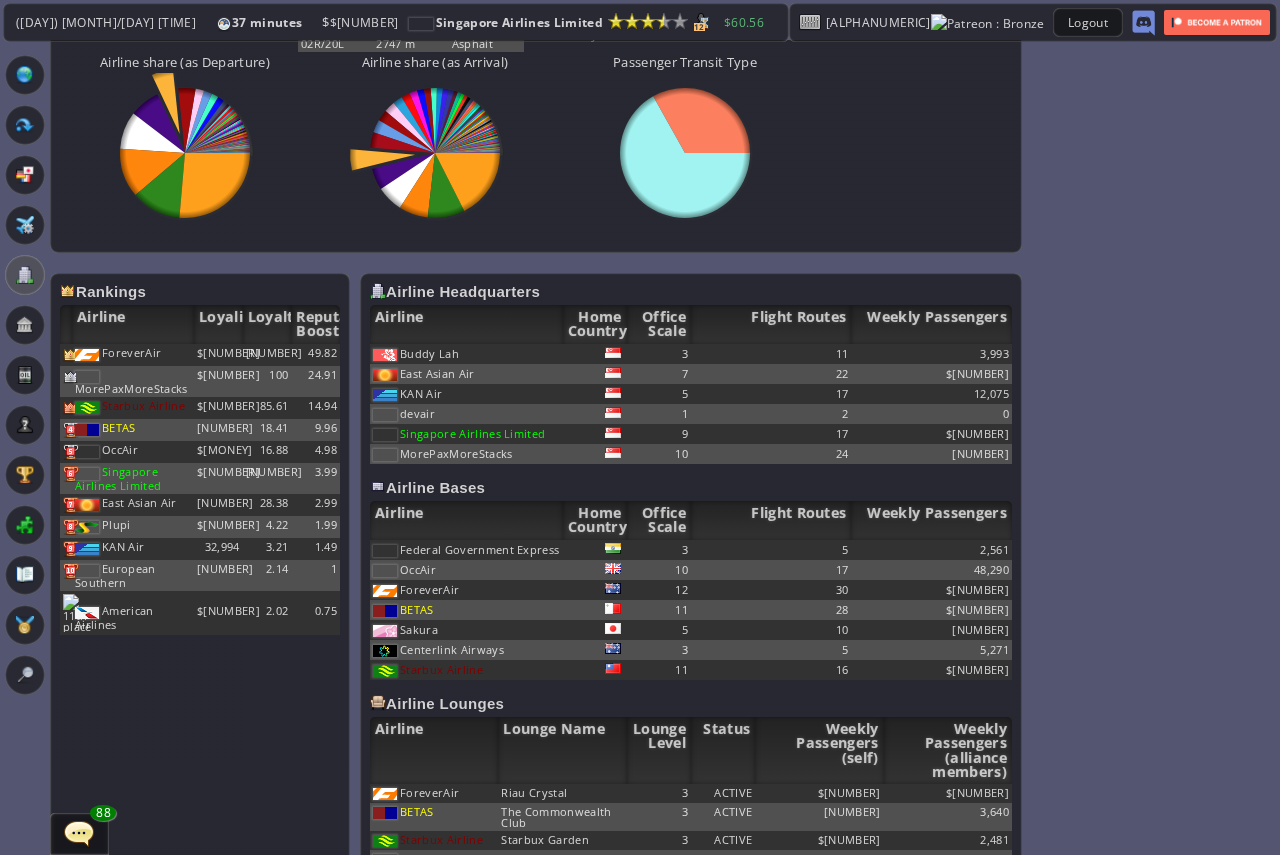 click on "Airport Rating
Airport:
[NUMBER] (easy)
Country:
[COUNTRY] (challenging)
Competition:
[NUMBER] (very challenging)
Charms:
International Hub - Attracts more international passengers especially business travelers (strength:  [NUMBER] ) Vacation Hub - Attracts more tourist passengers (strength:  [NUMBER] ) Financial Hub - Attracts more business passengers (strength:  [NUMBER]) Gateway Airport - Easier negotiation and more passengers with other gateway airports
Difficulty:
[NUMBER] (easy)
Your Airline Headquarters/Base
Base Type:
Headquarters
Base Scale:
[NUMBER]
Base Upkeep:" at bounding box center (640, -19) 